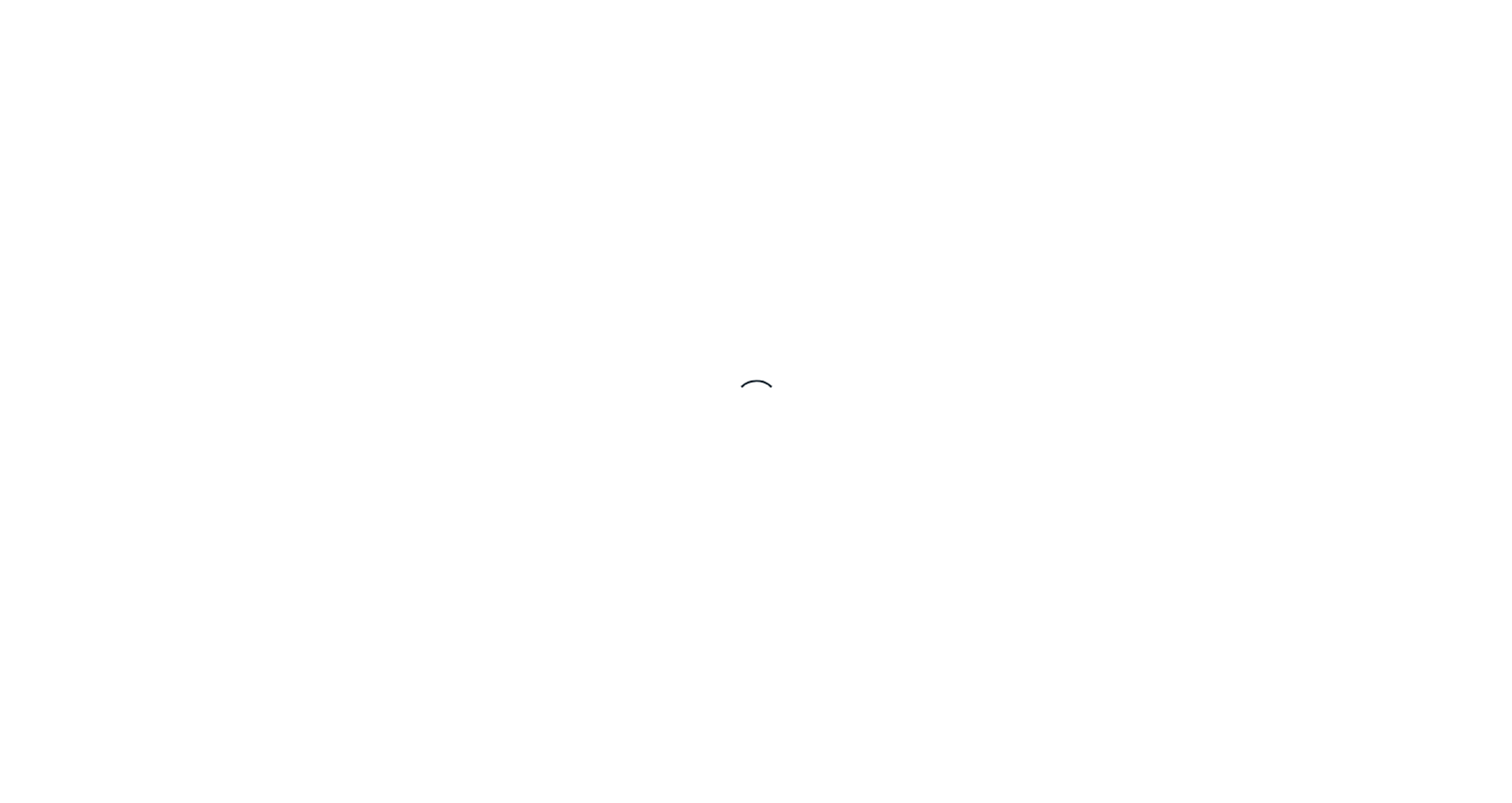 scroll, scrollTop: 0, scrollLeft: 0, axis: both 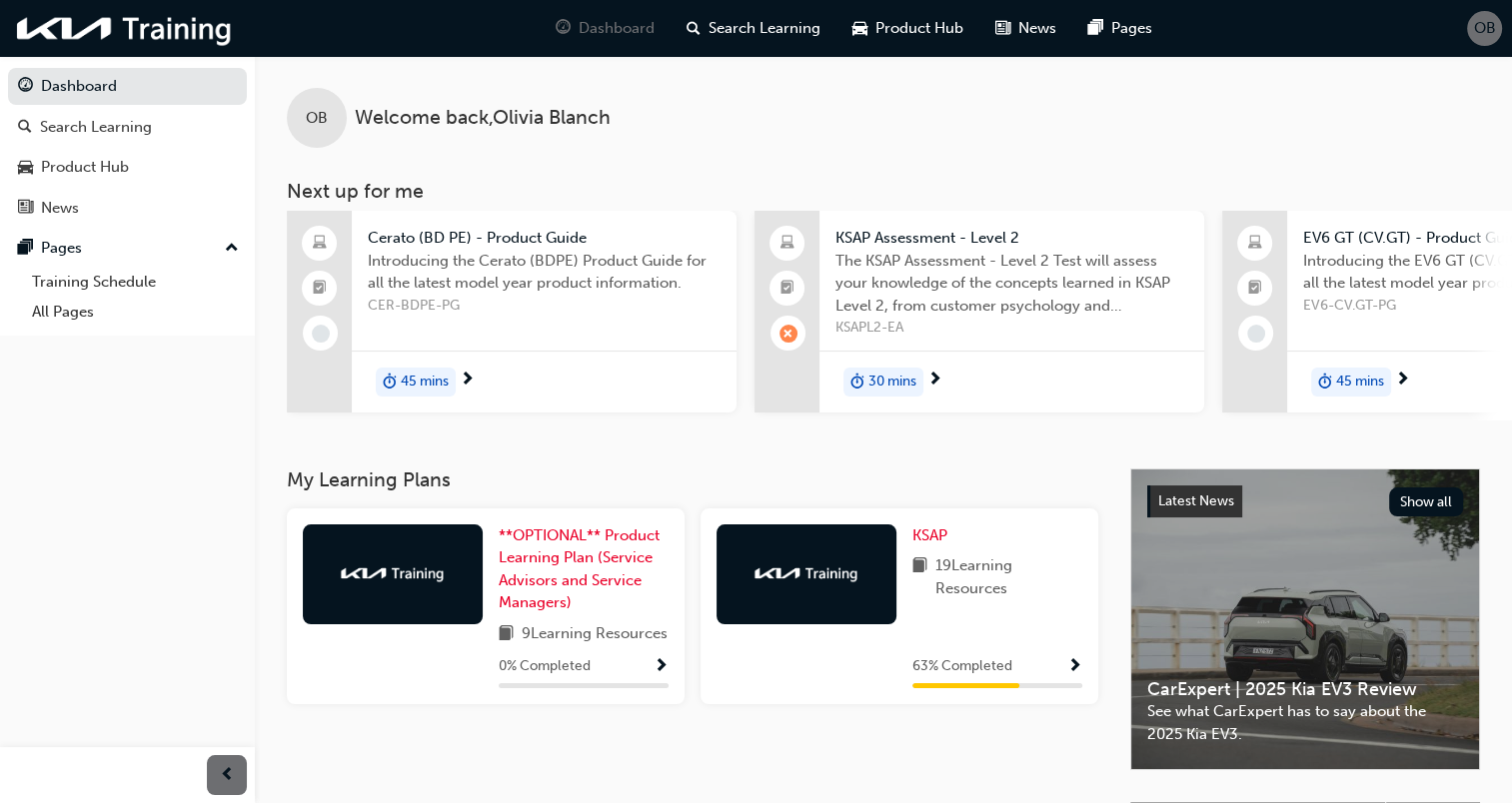 click on "KSAP 19  Learning Resources 63 % Completed" at bounding box center (997, 606) 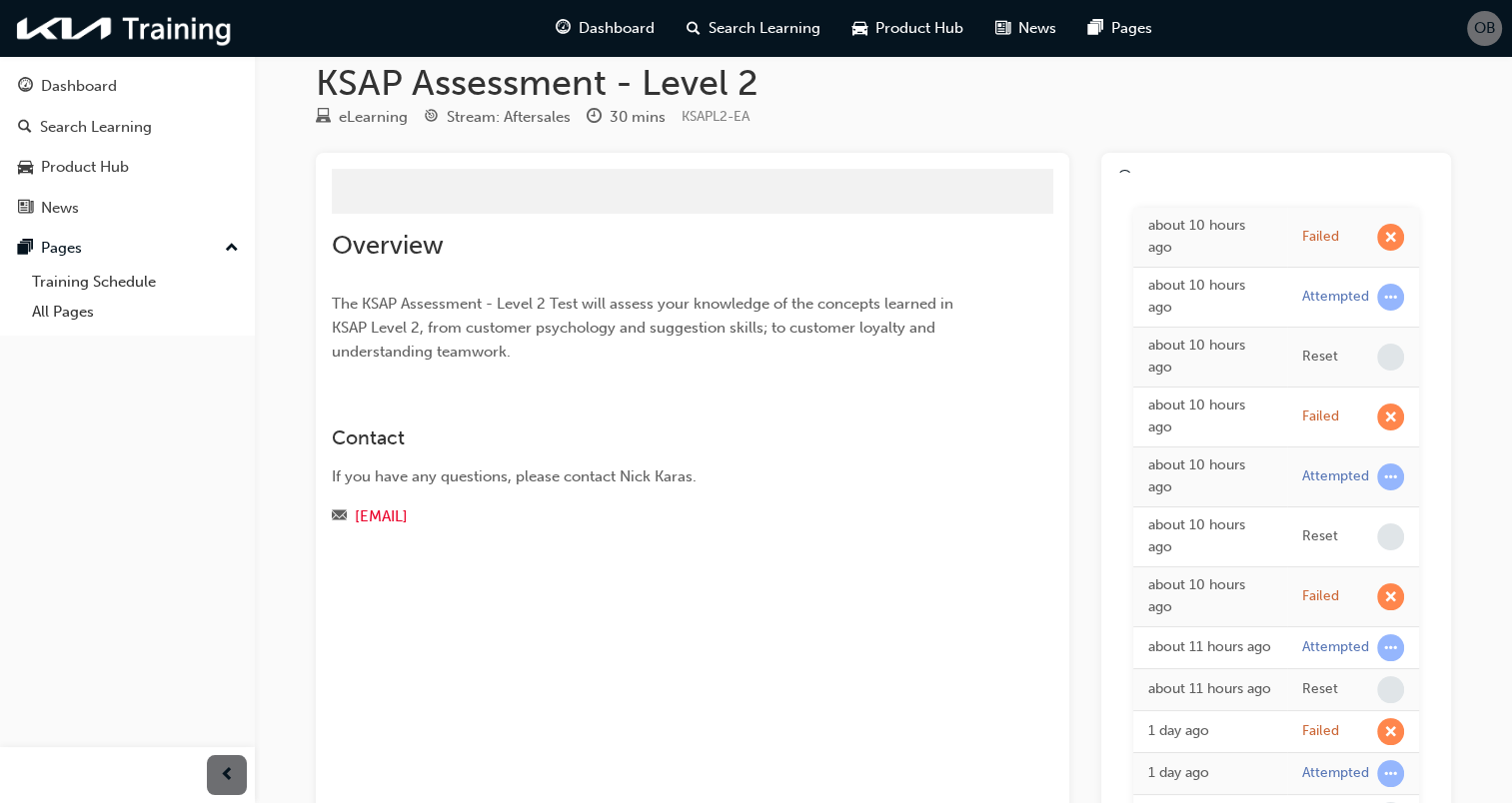 scroll, scrollTop: 0, scrollLeft: 0, axis: both 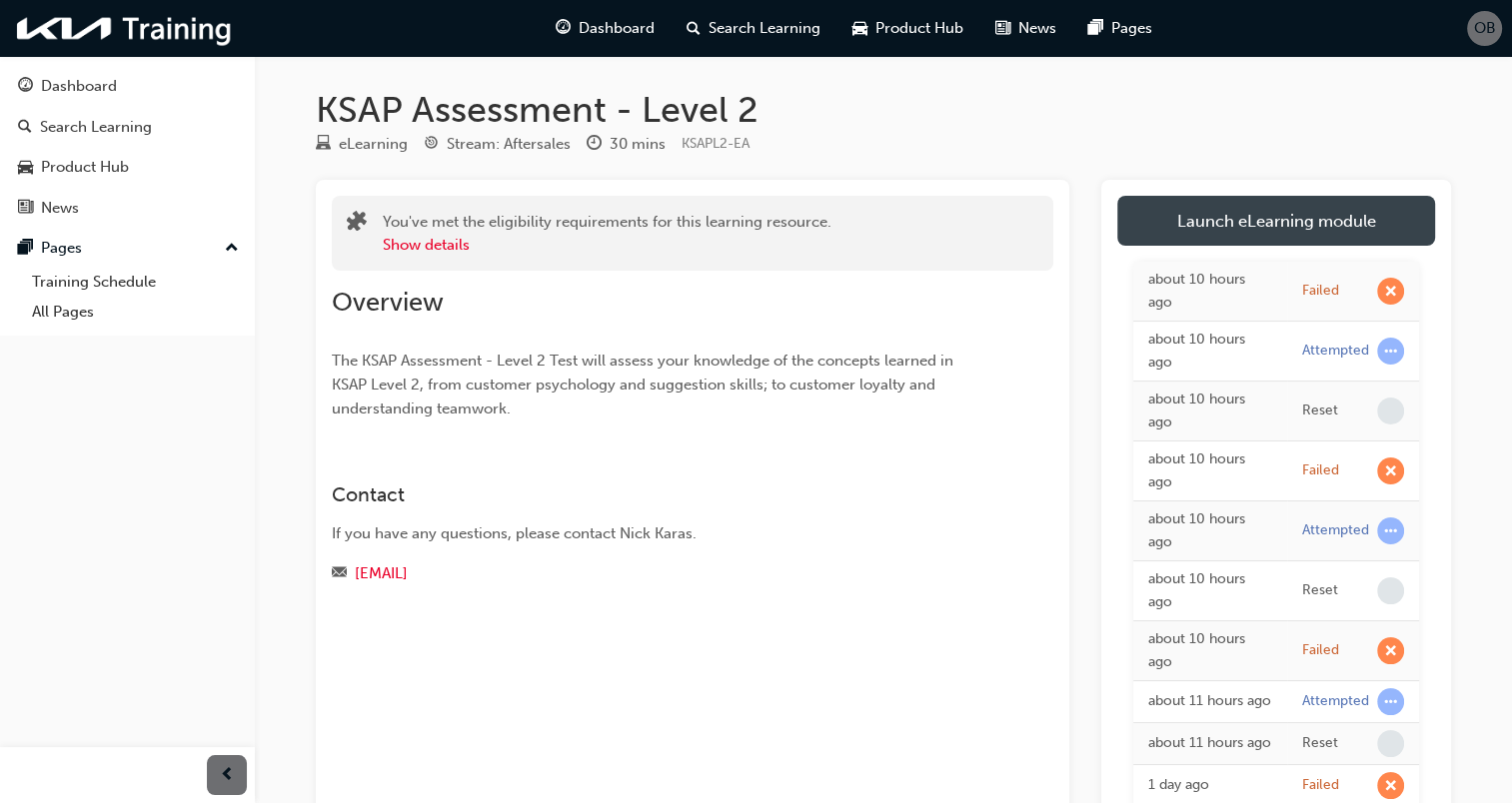 click on "Launch eLearning module" at bounding box center [1276, 221] 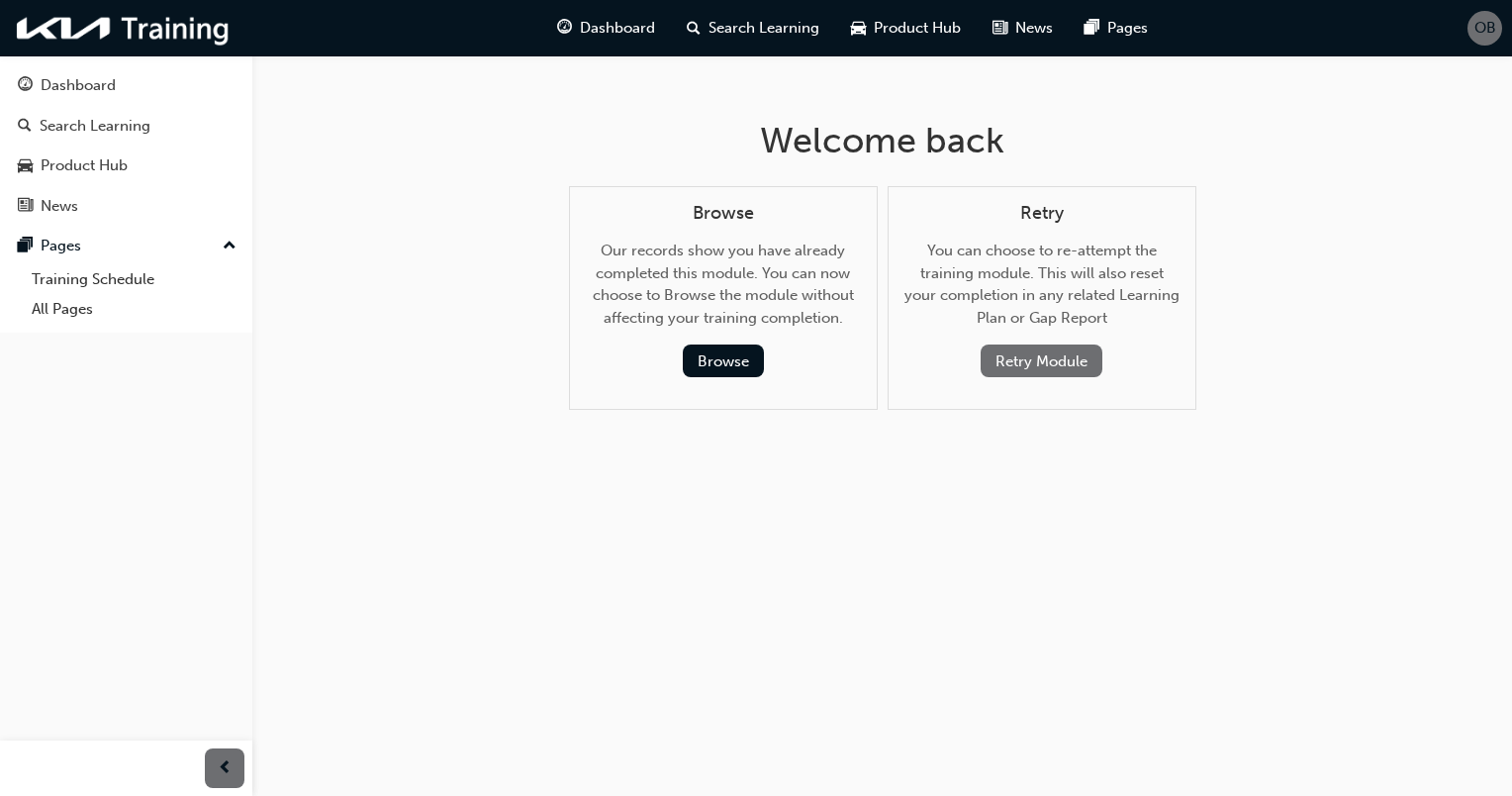 click on "Retry Module" at bounding box center [1041, 360] 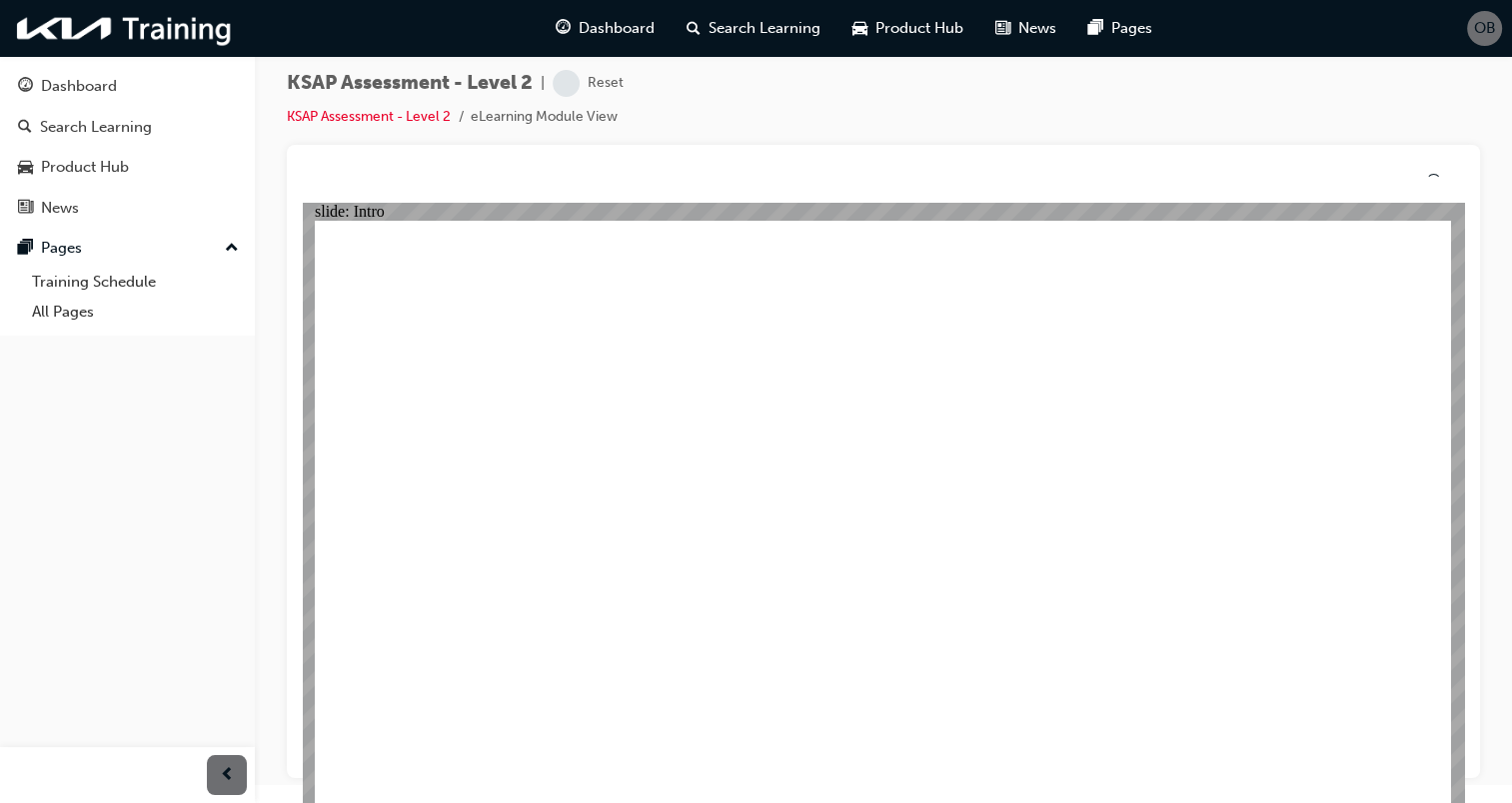 scroll, scrollTop: 0, scrollLeft: 0, axis: both 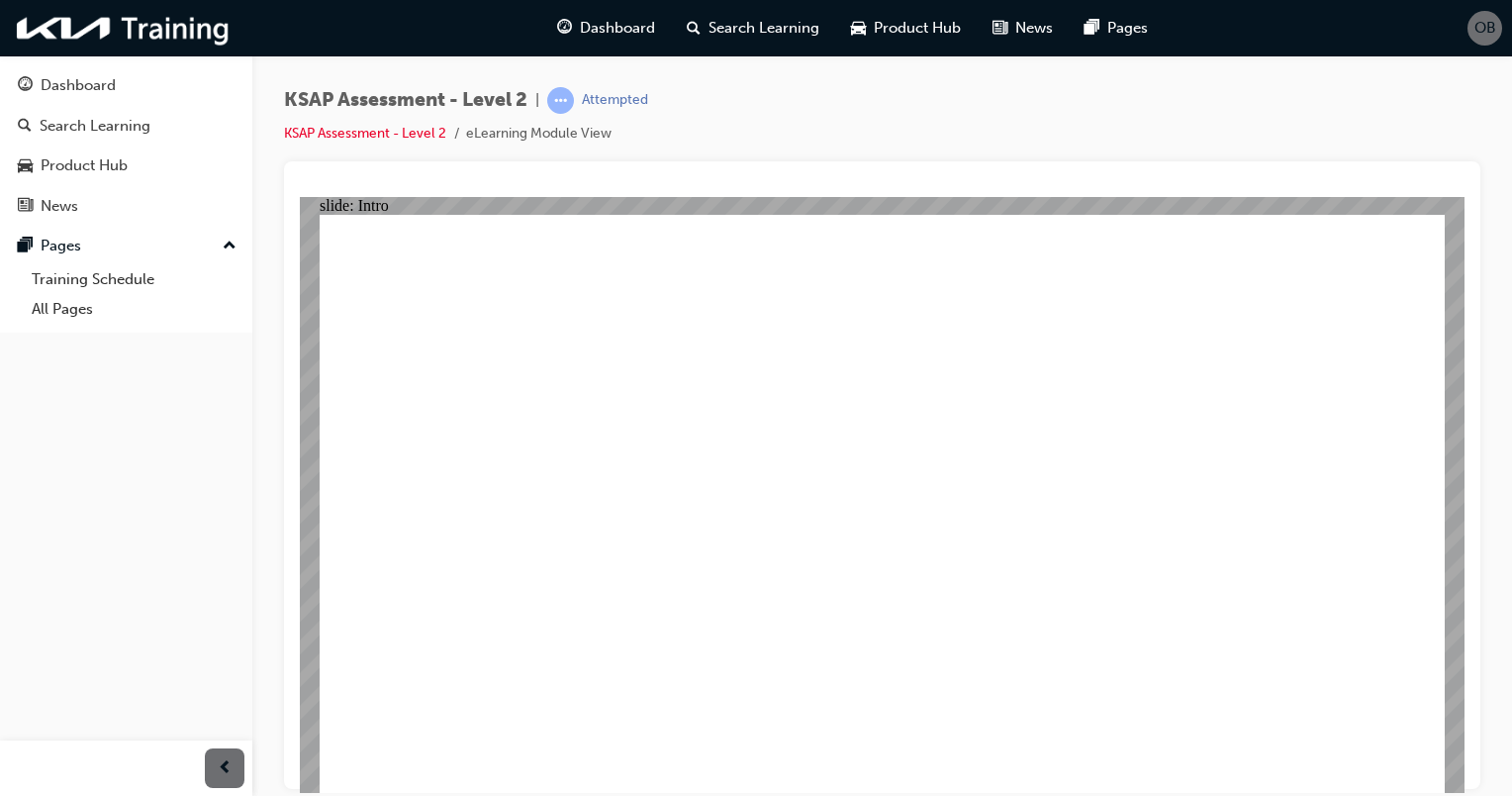 click 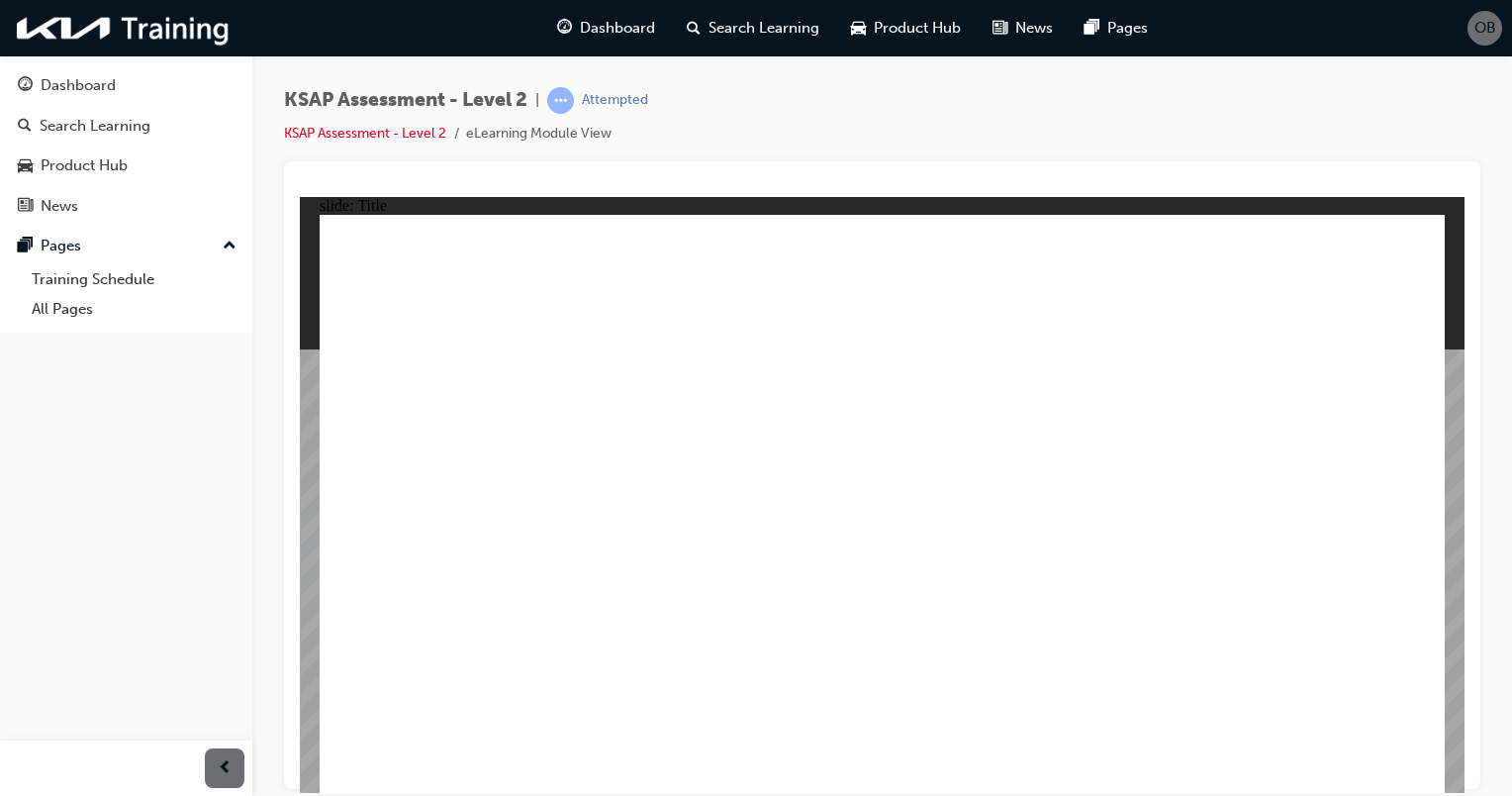 click 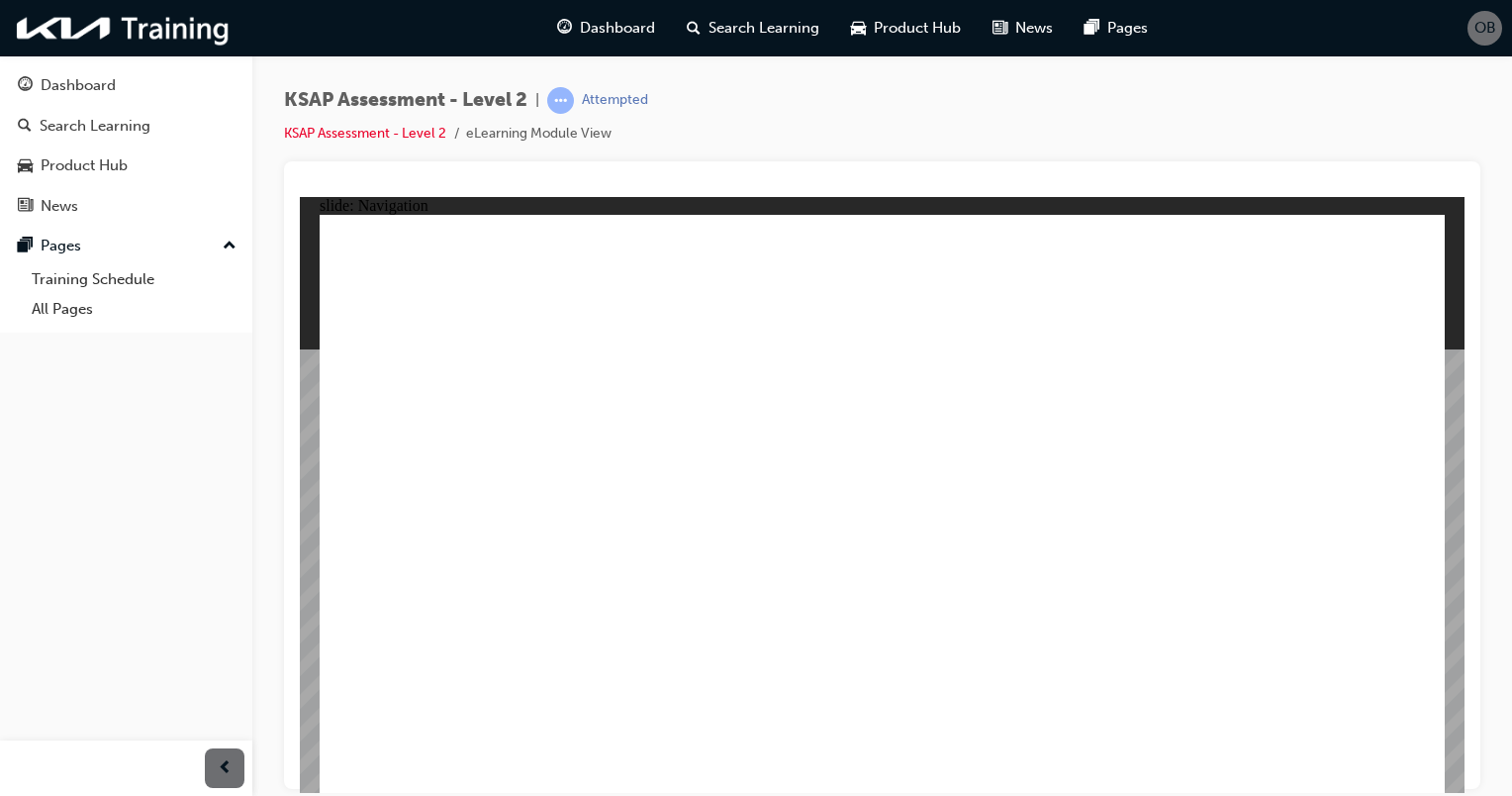 click 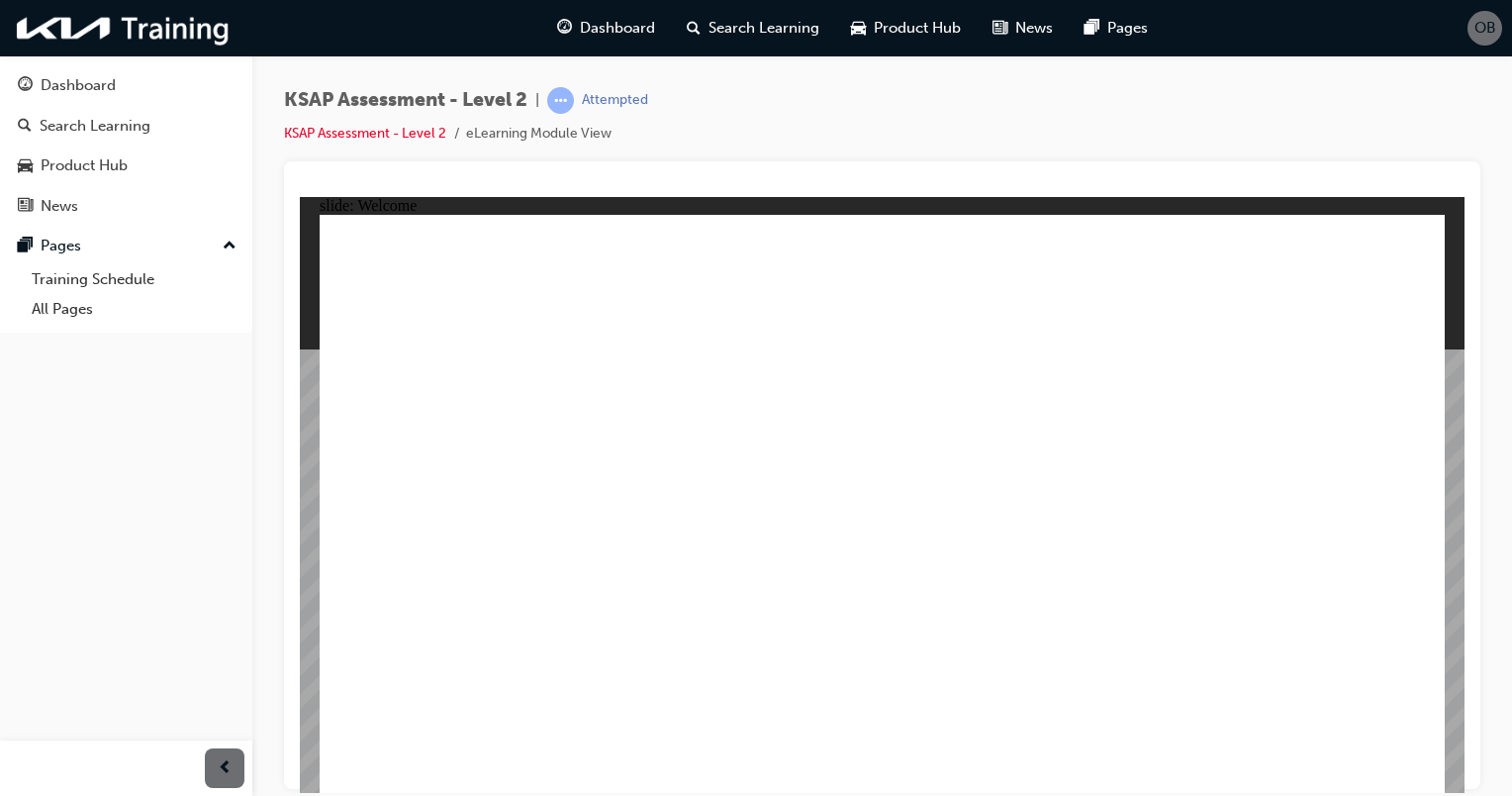 click 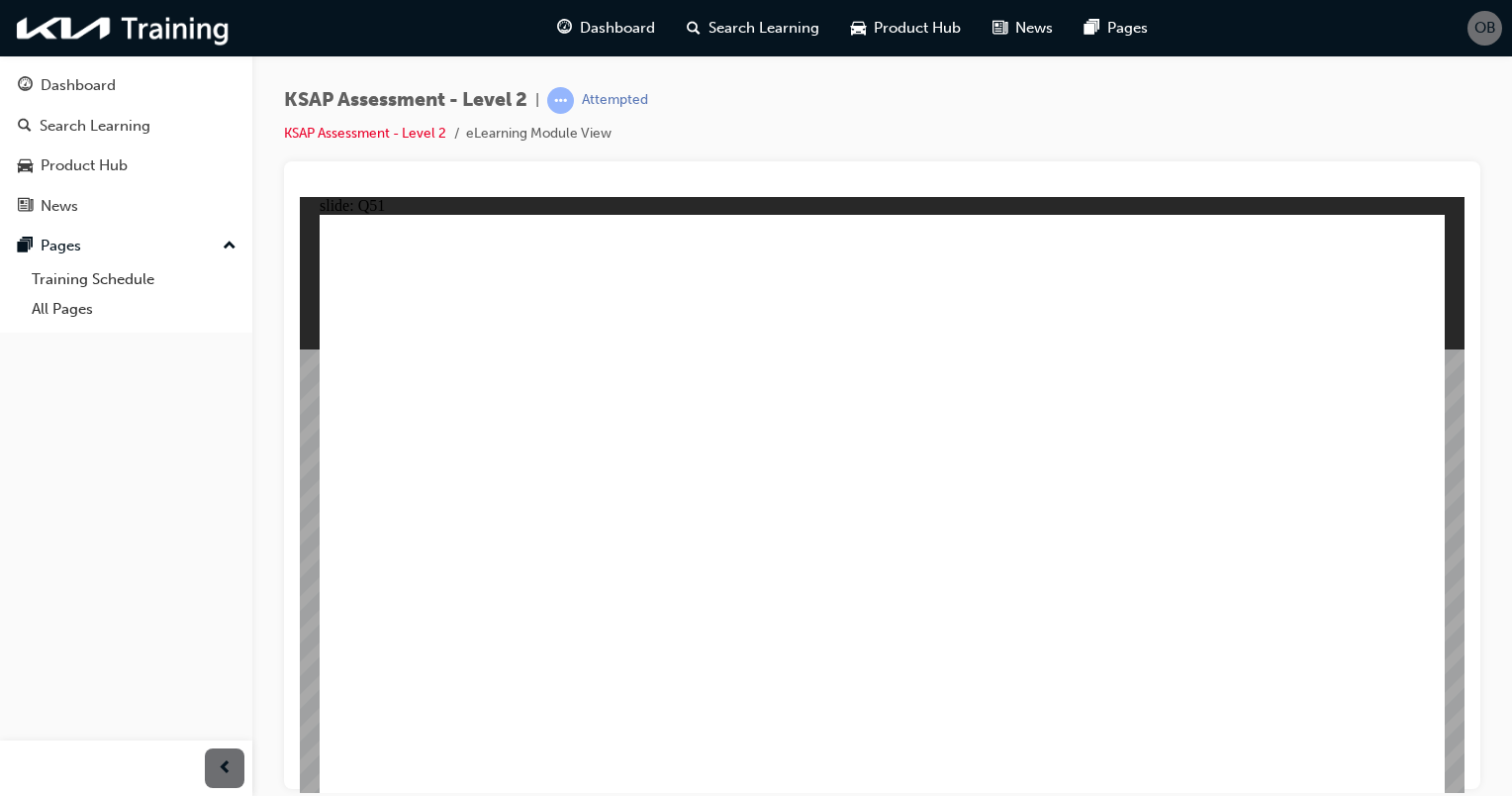 click 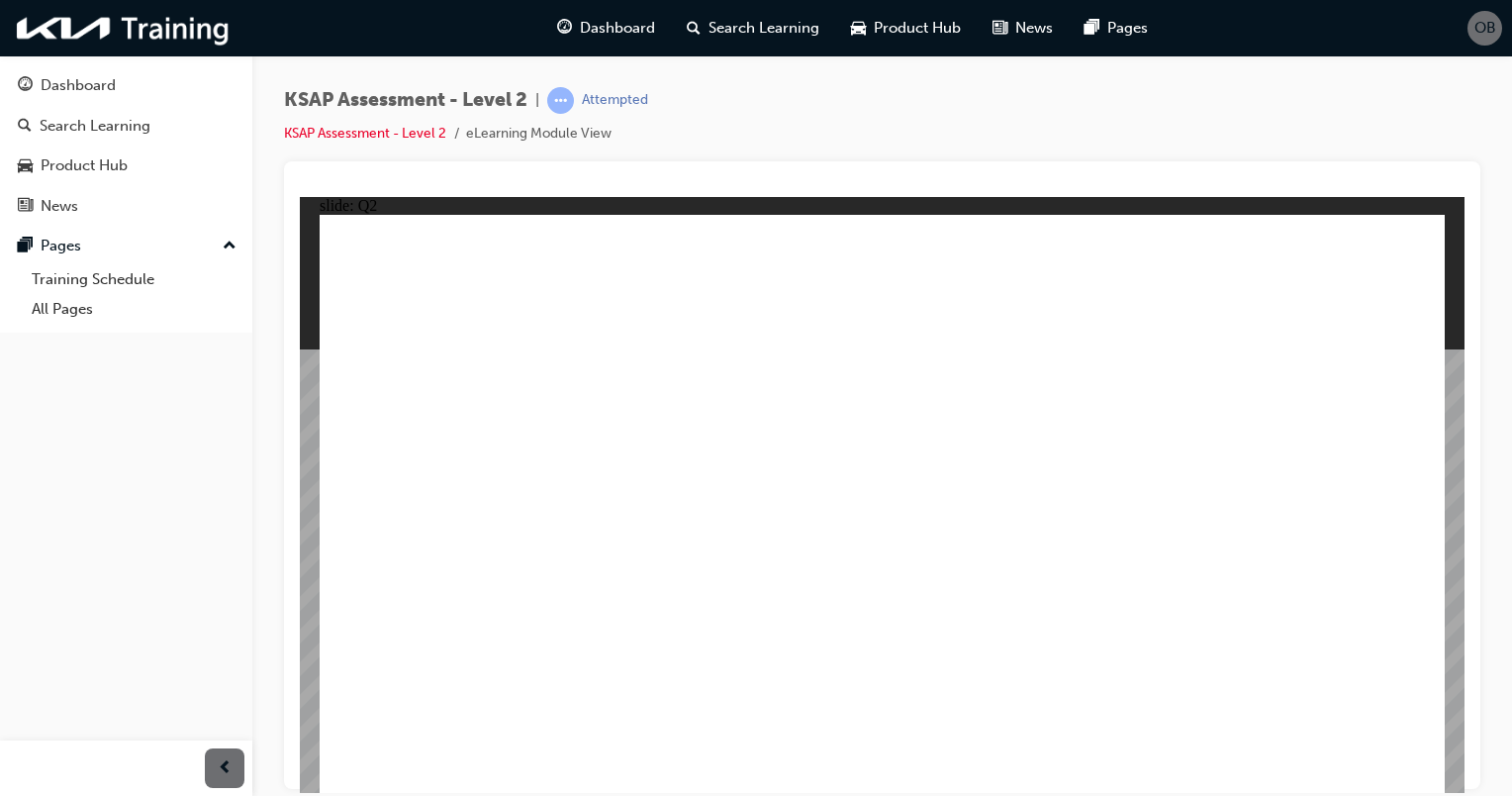 click 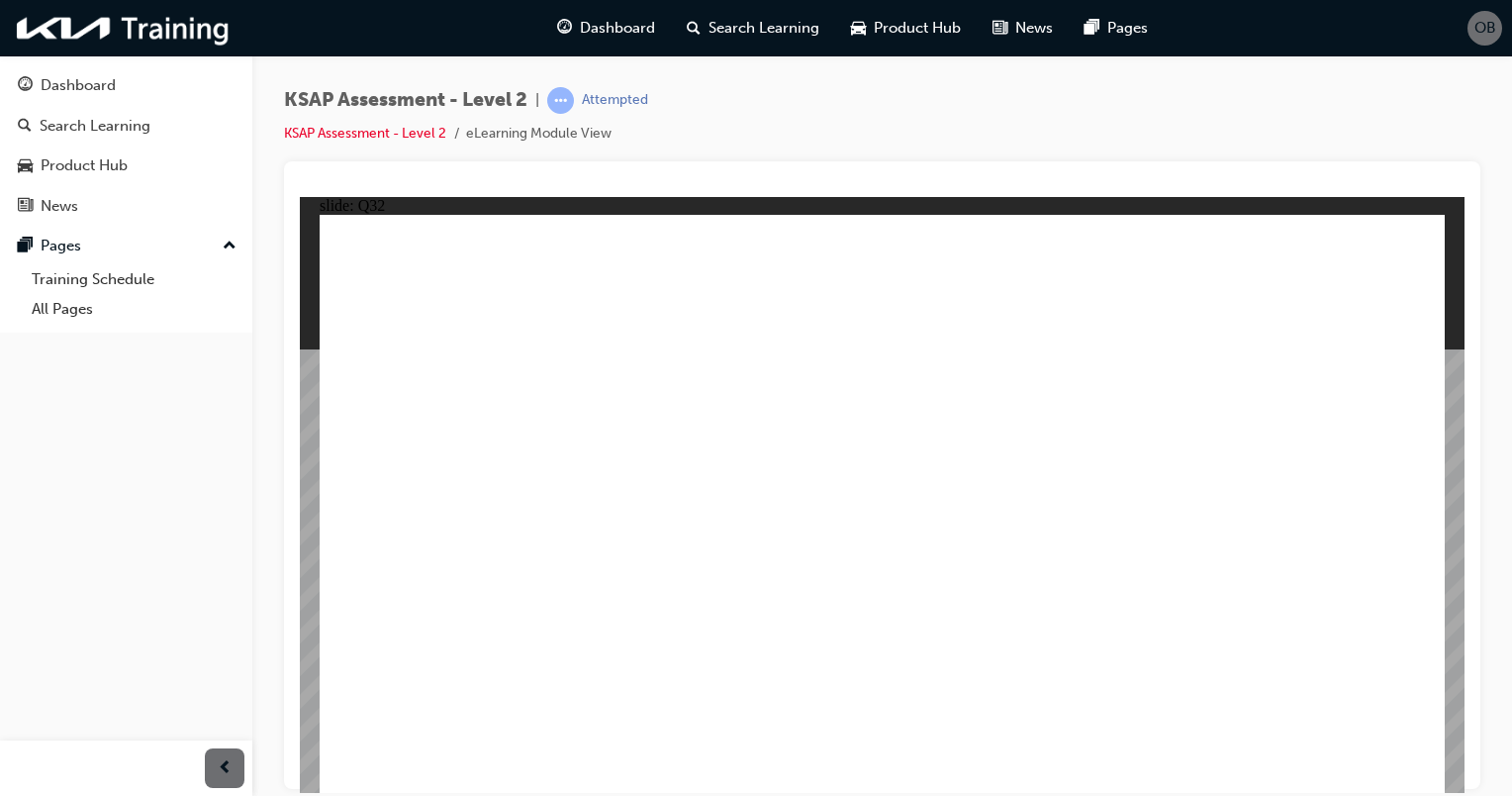 click 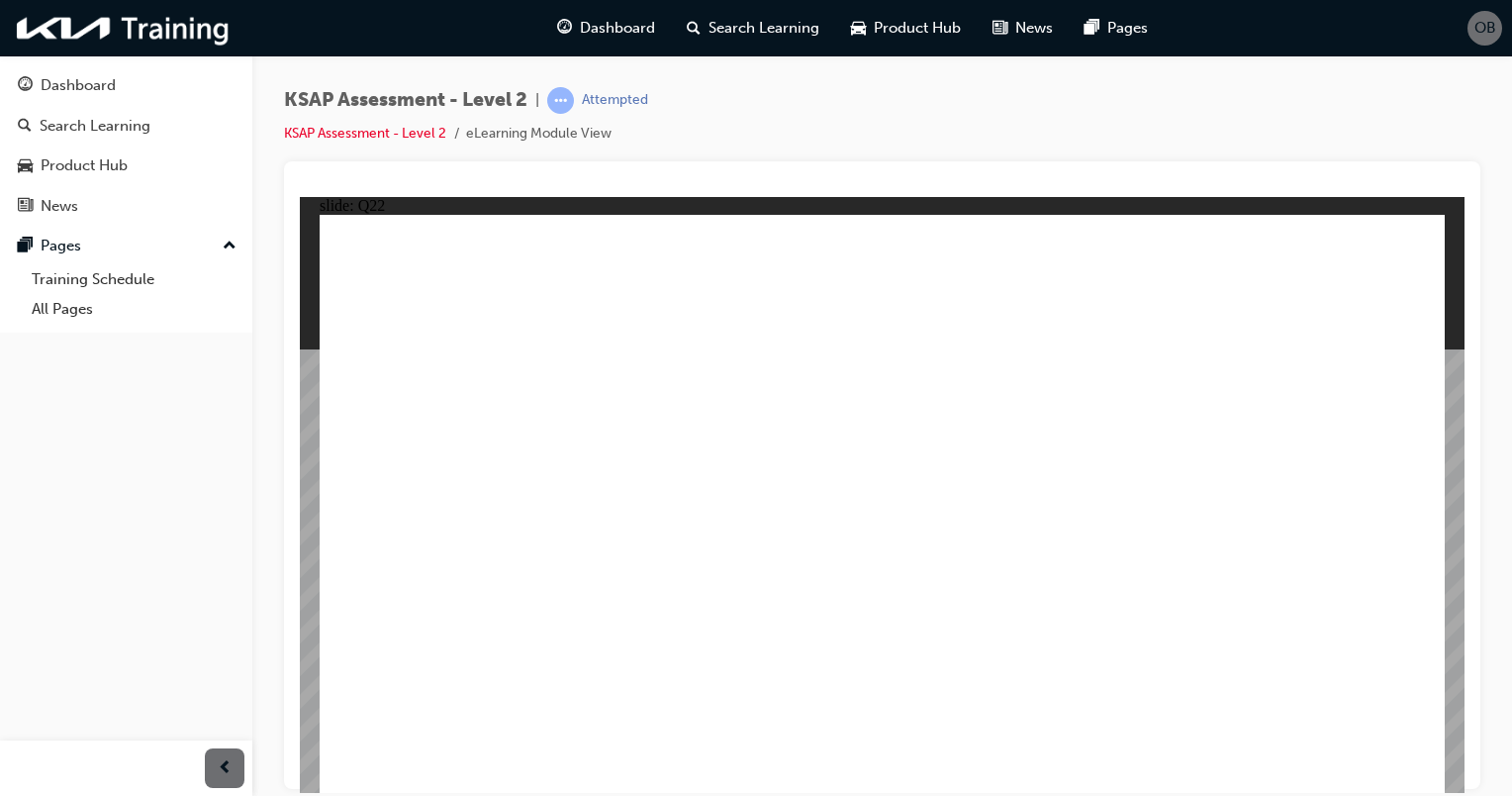 click 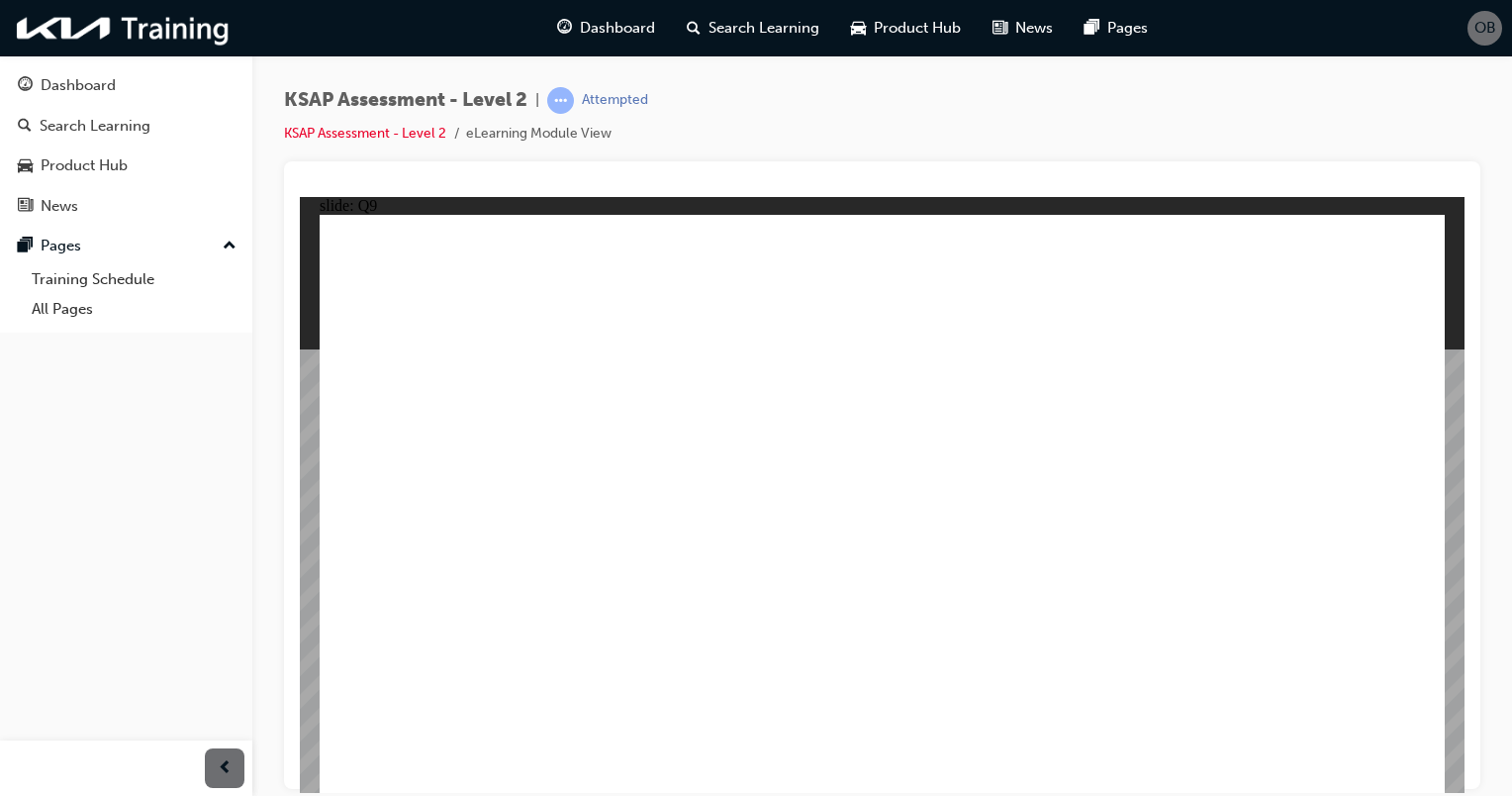 click 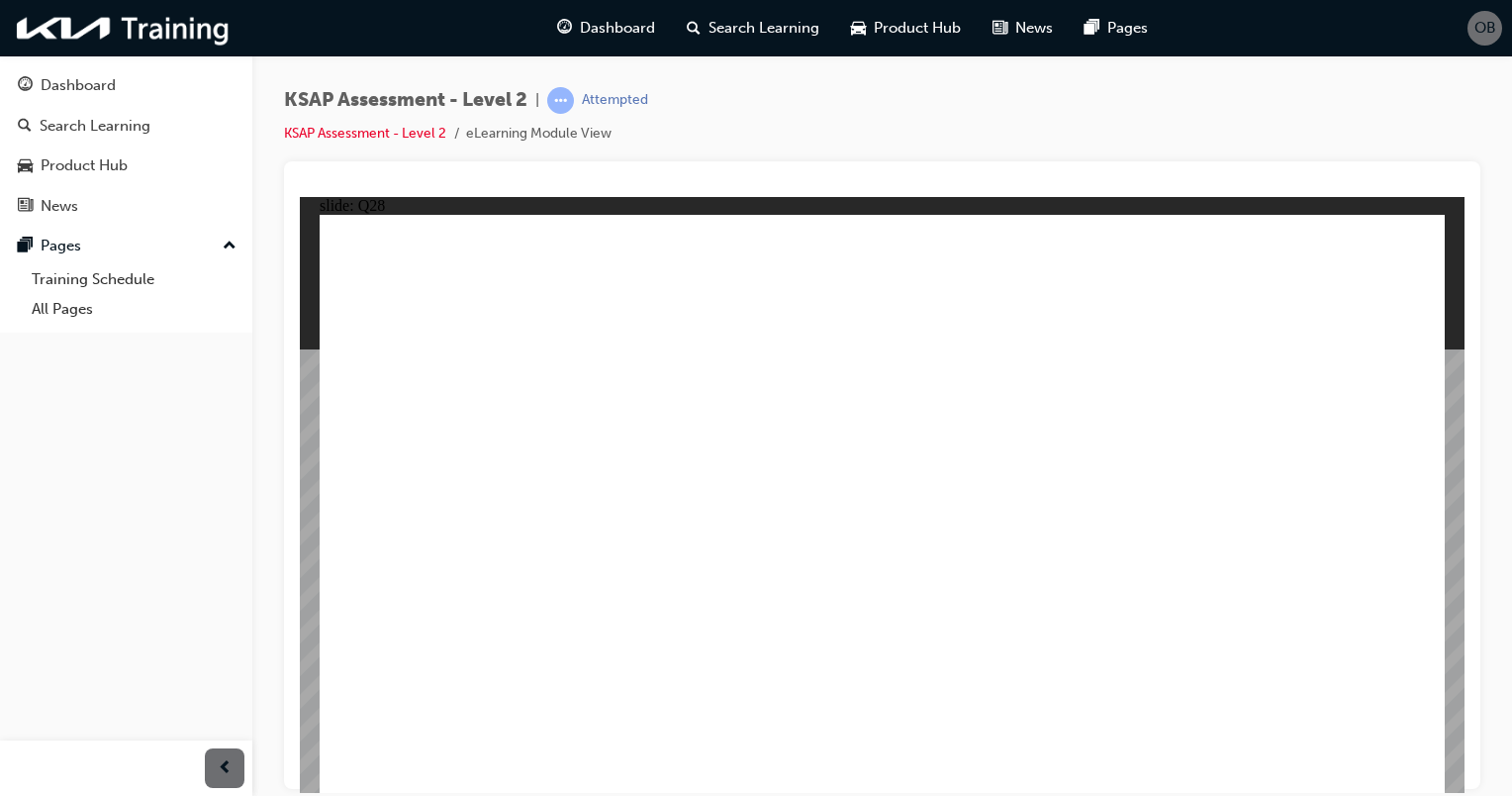 click 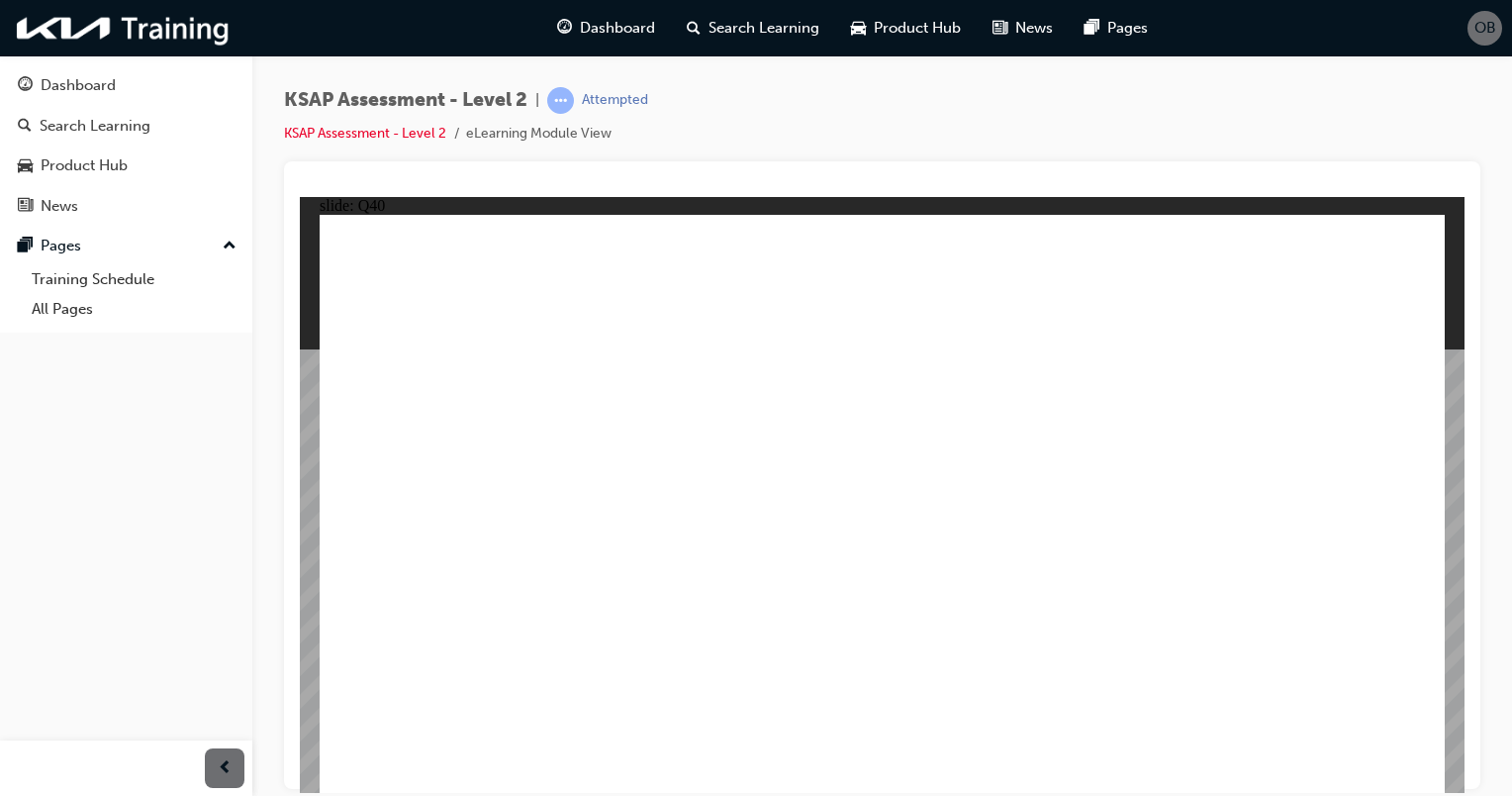 click 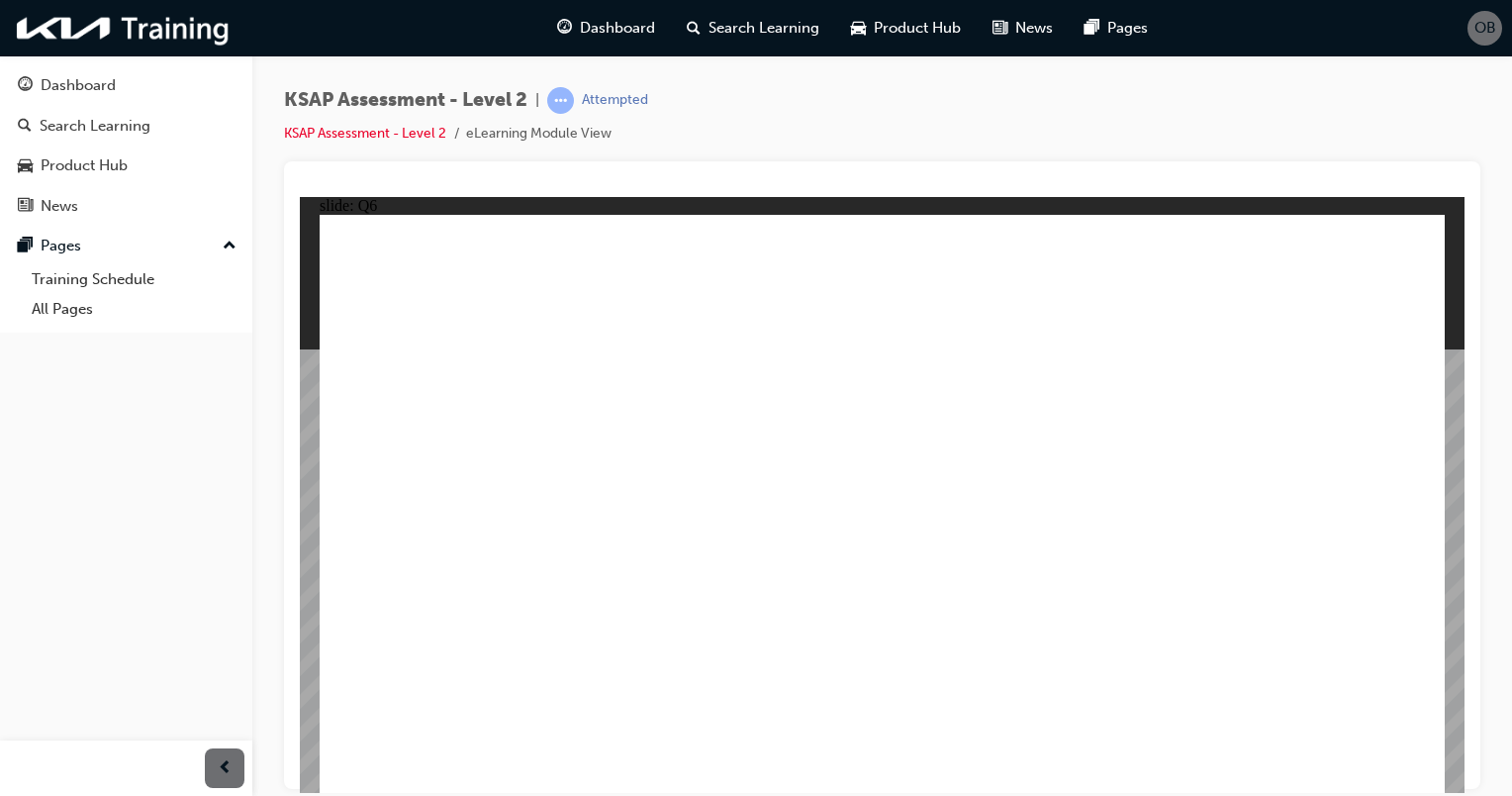 click 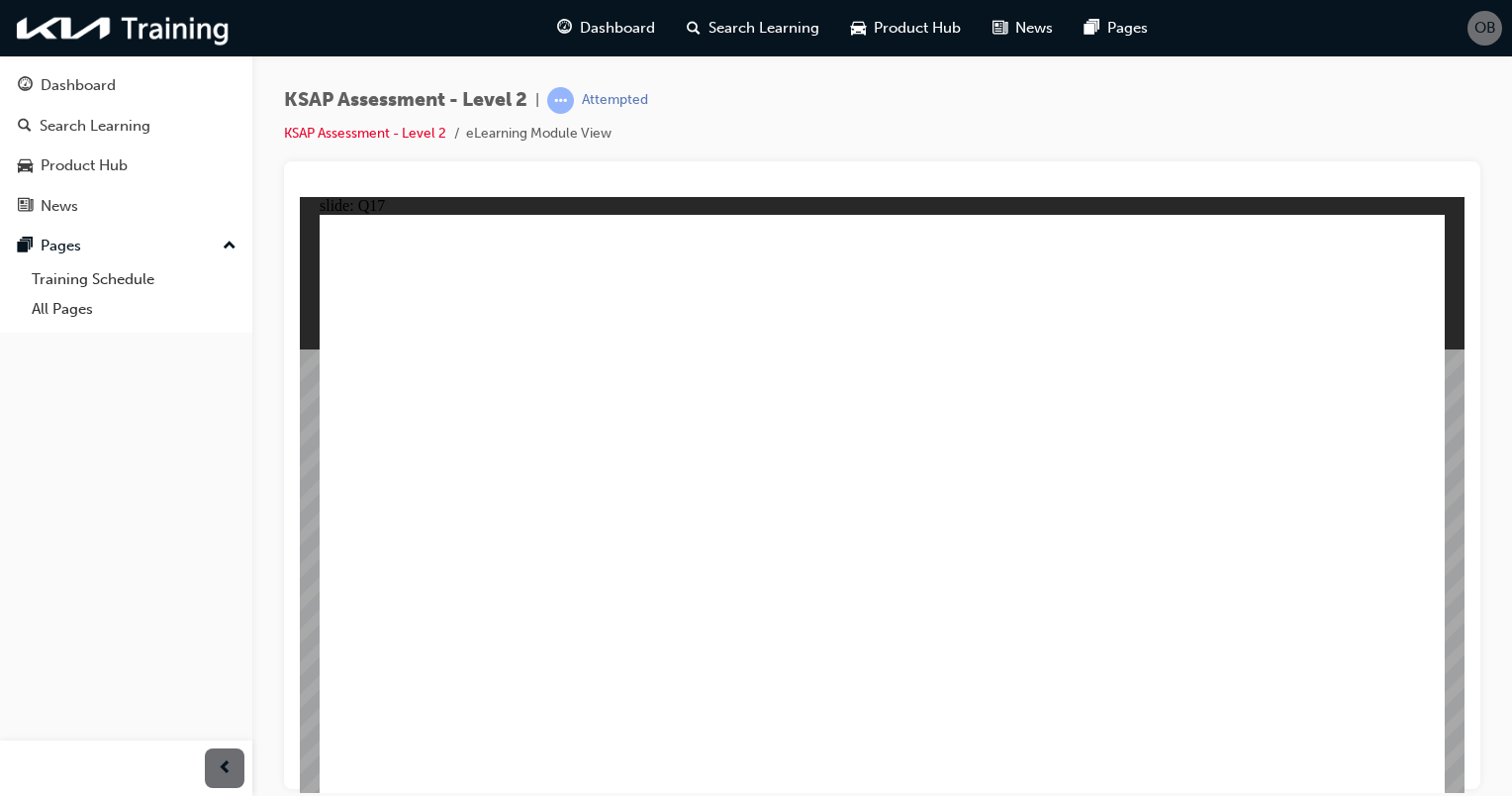 click 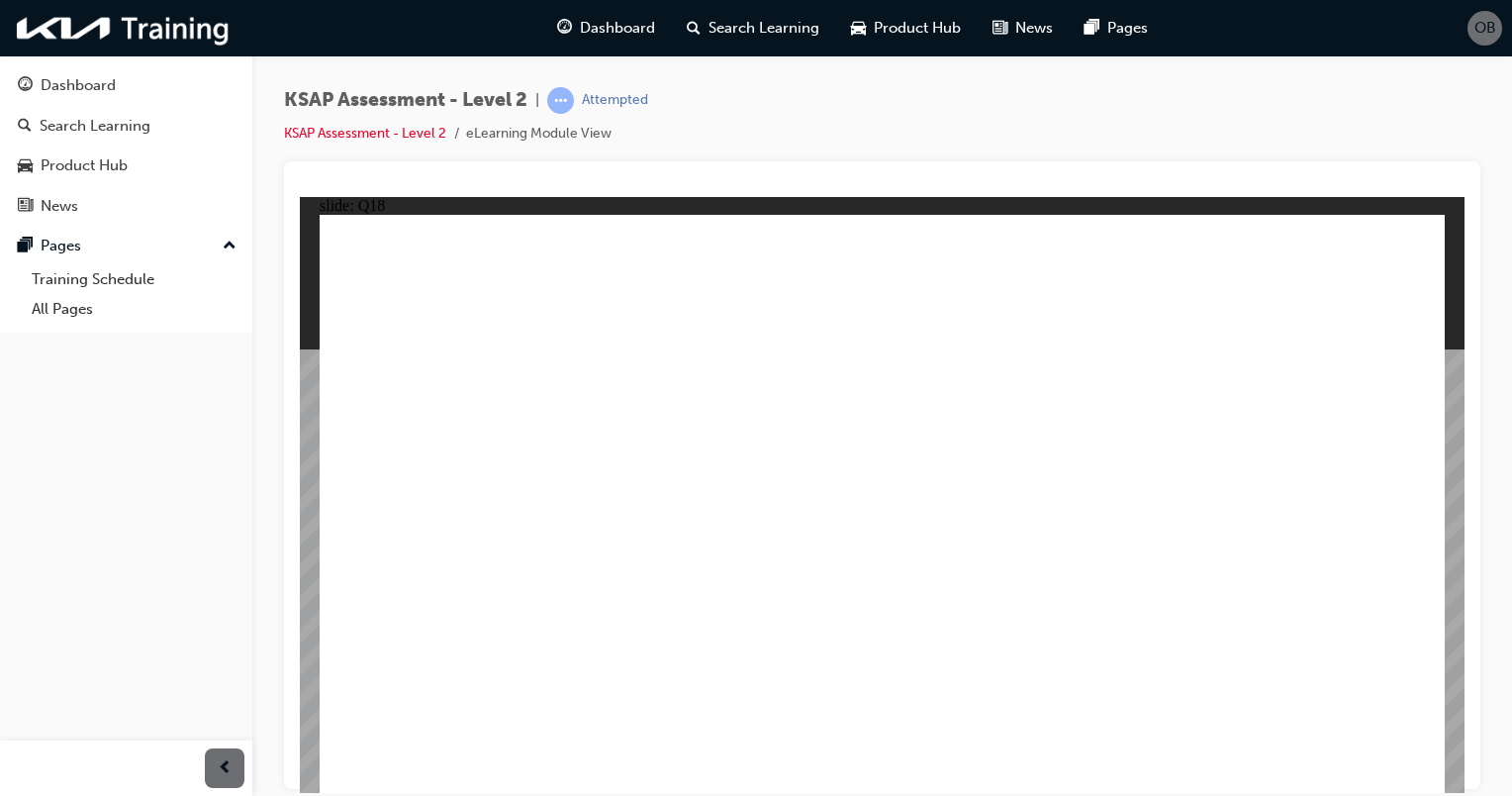 click 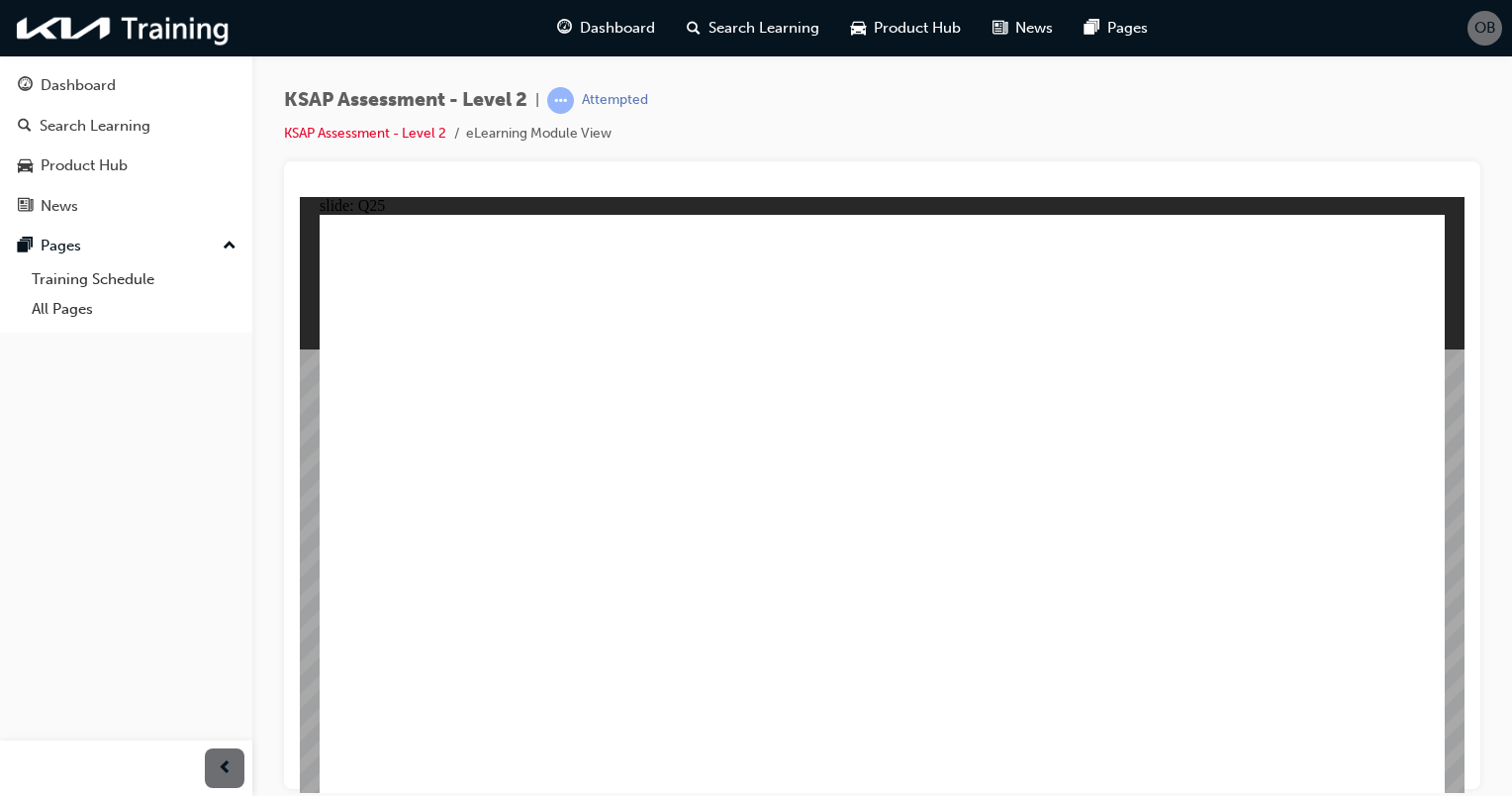 click 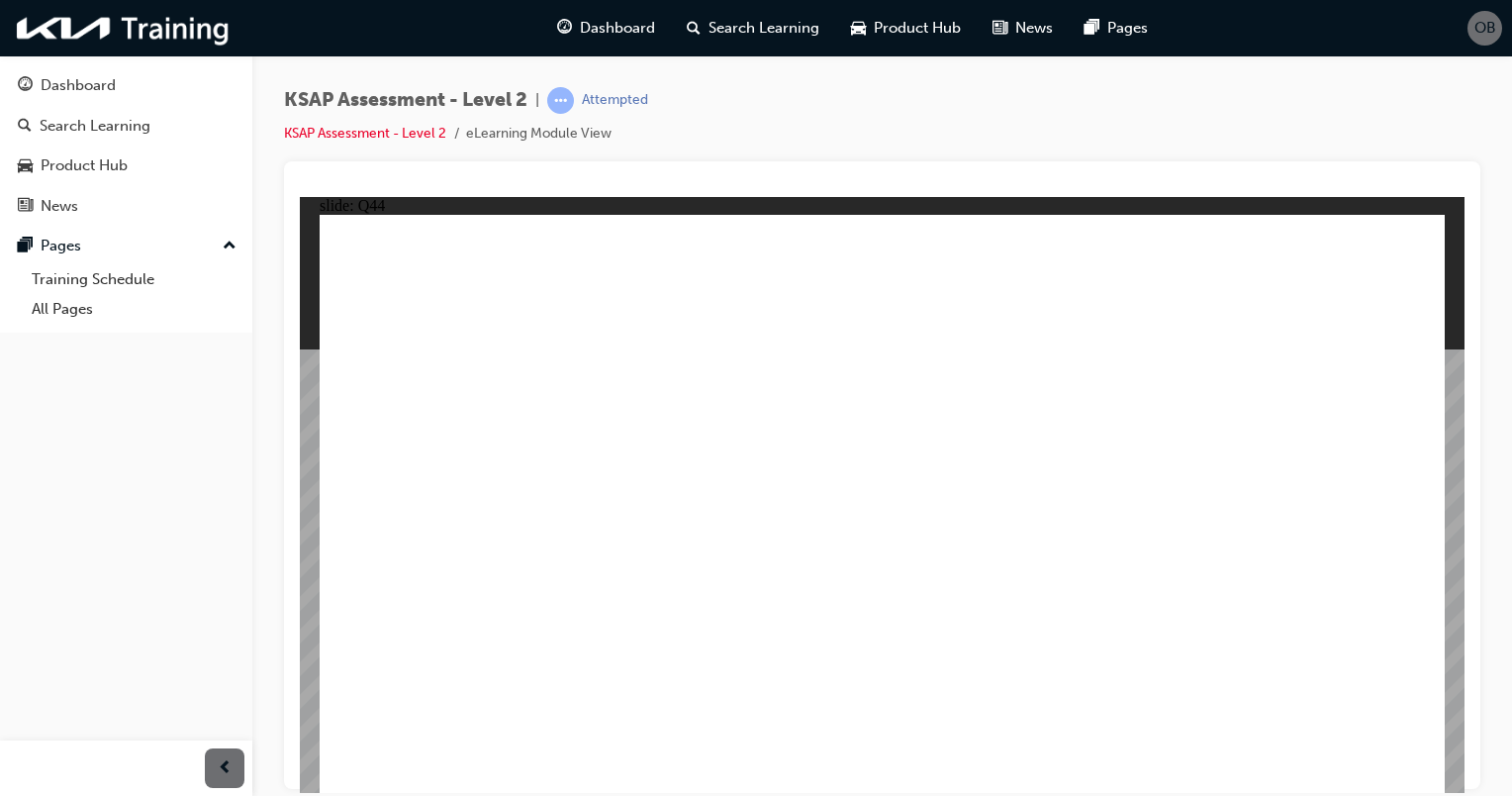 click 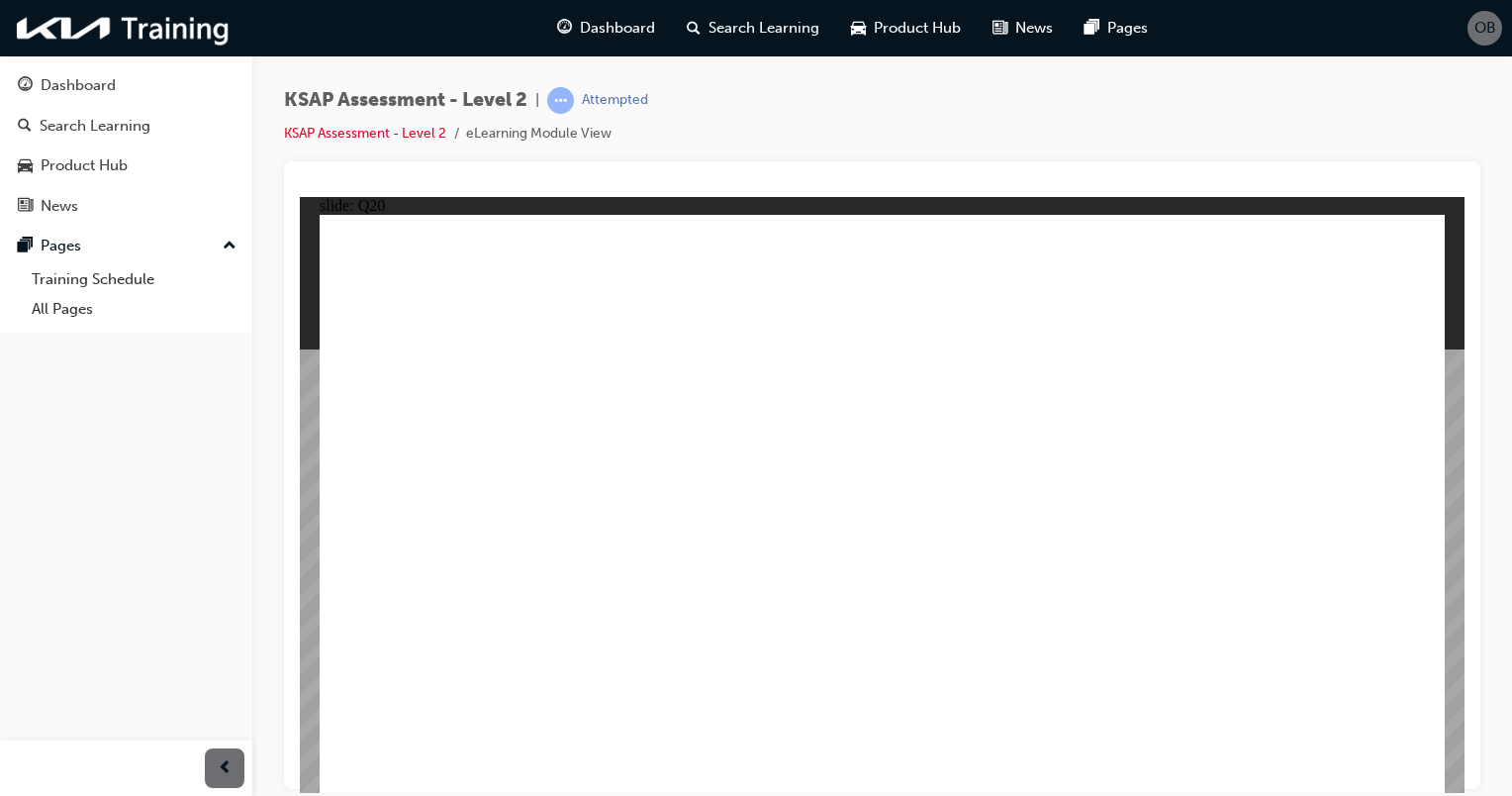 click 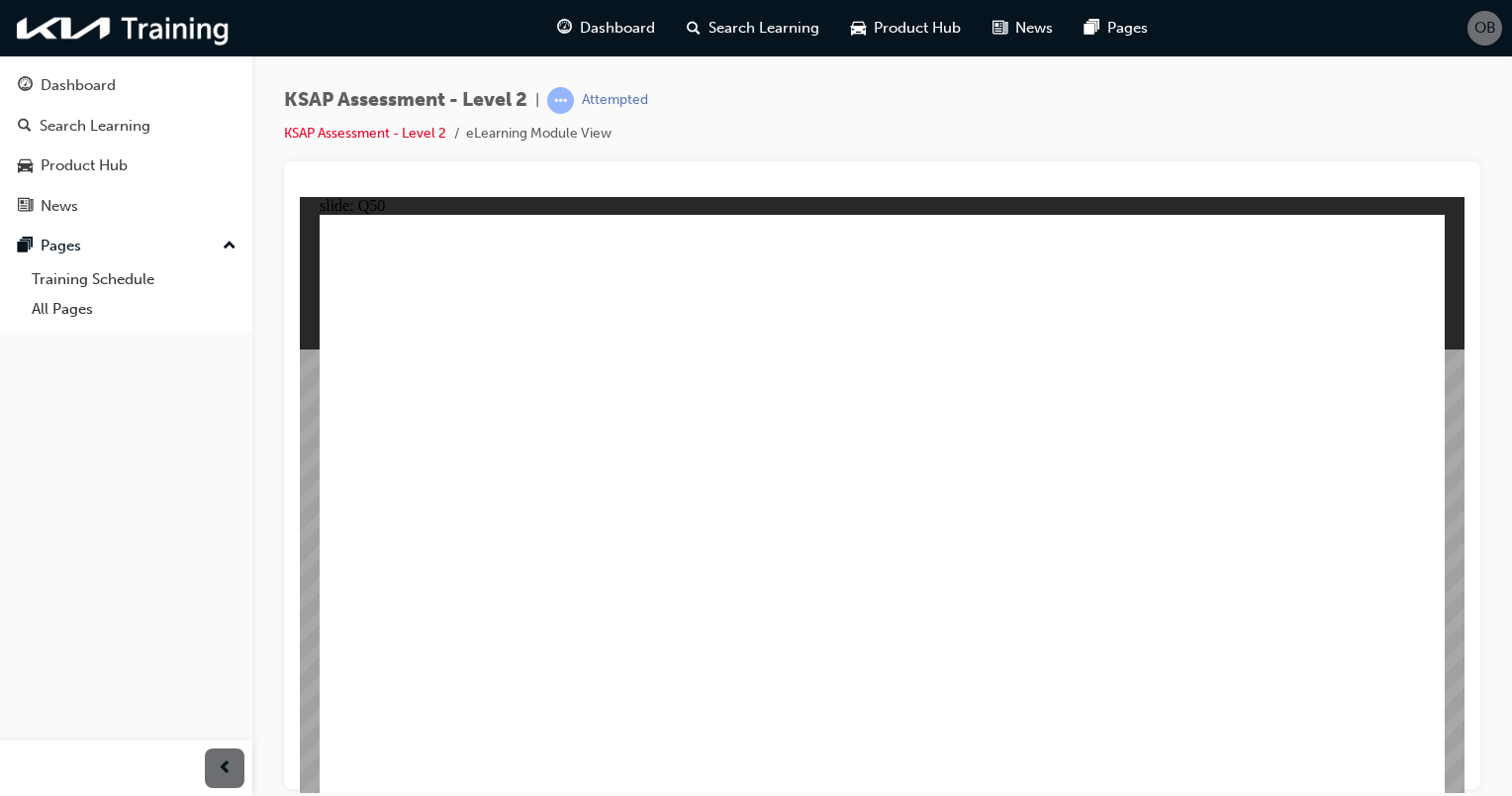 click 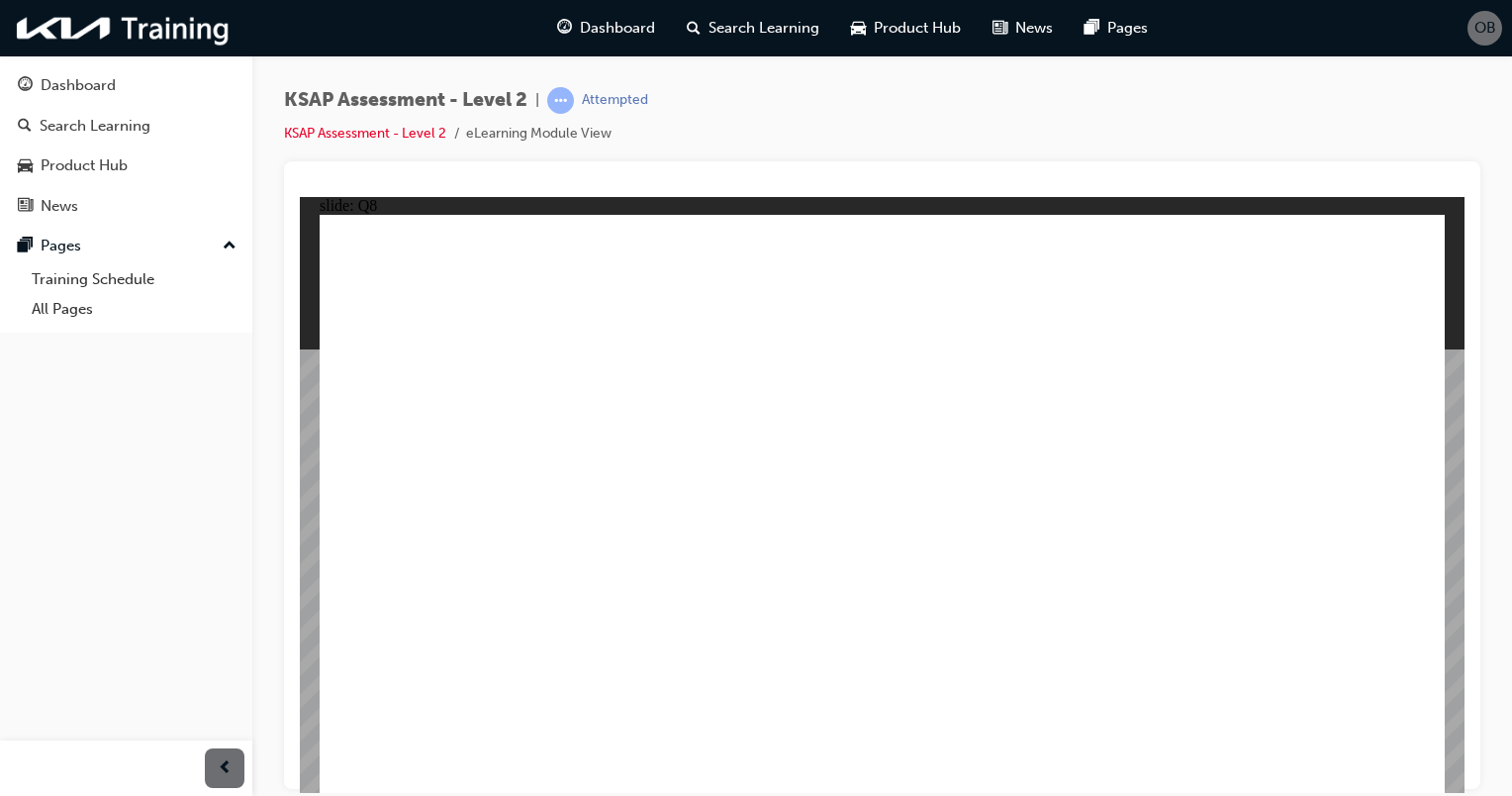 click 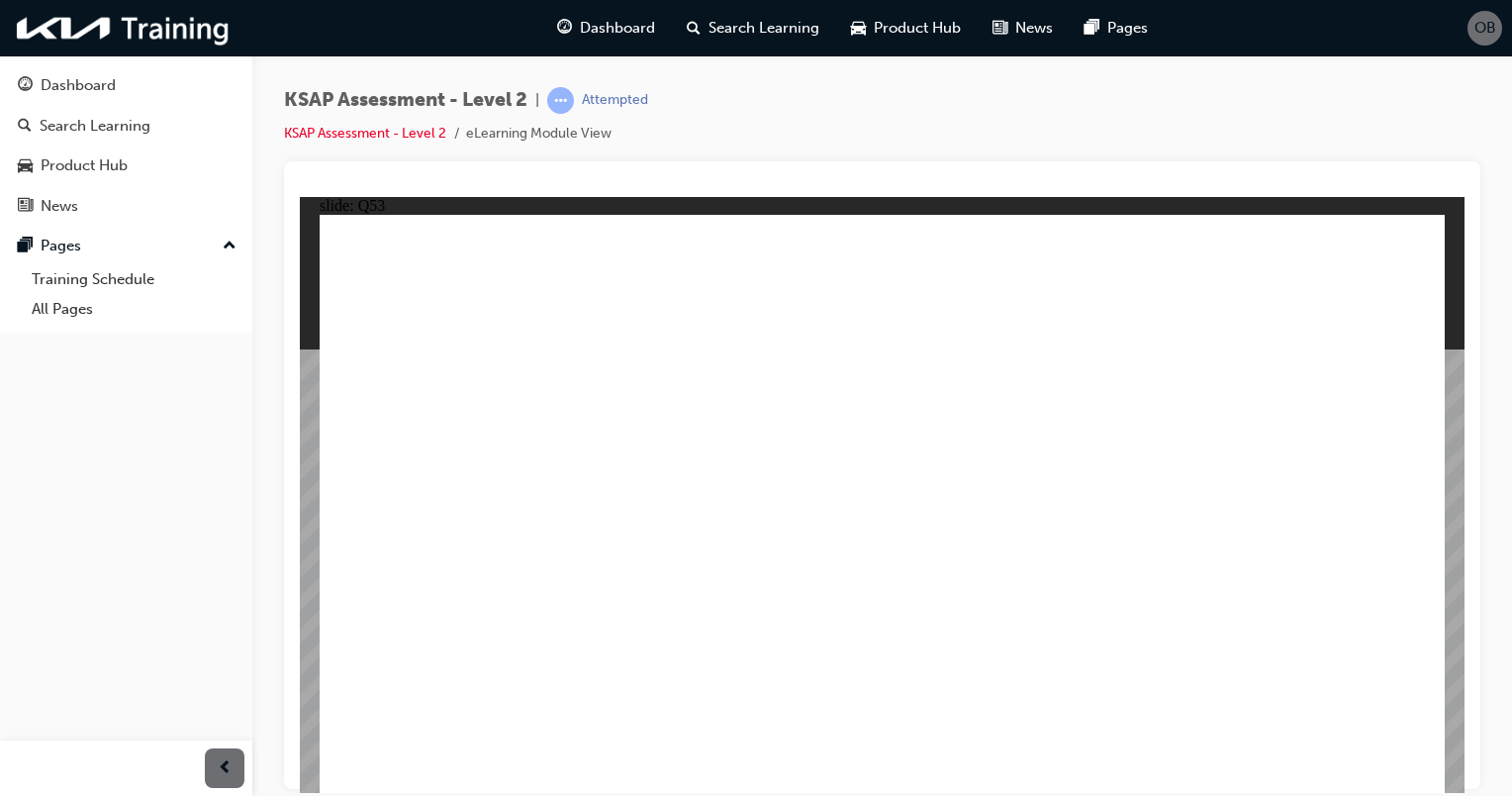 click 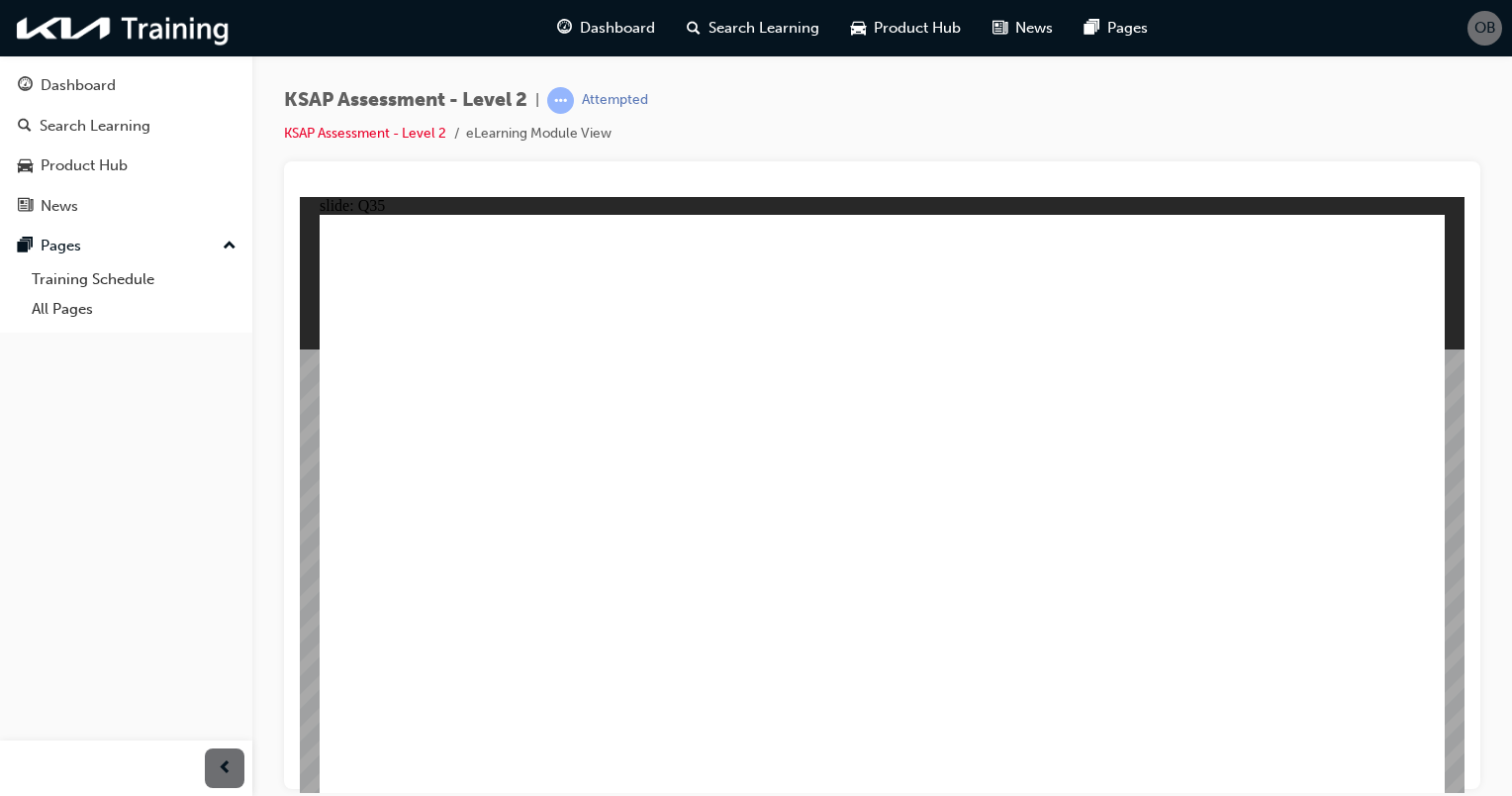 click 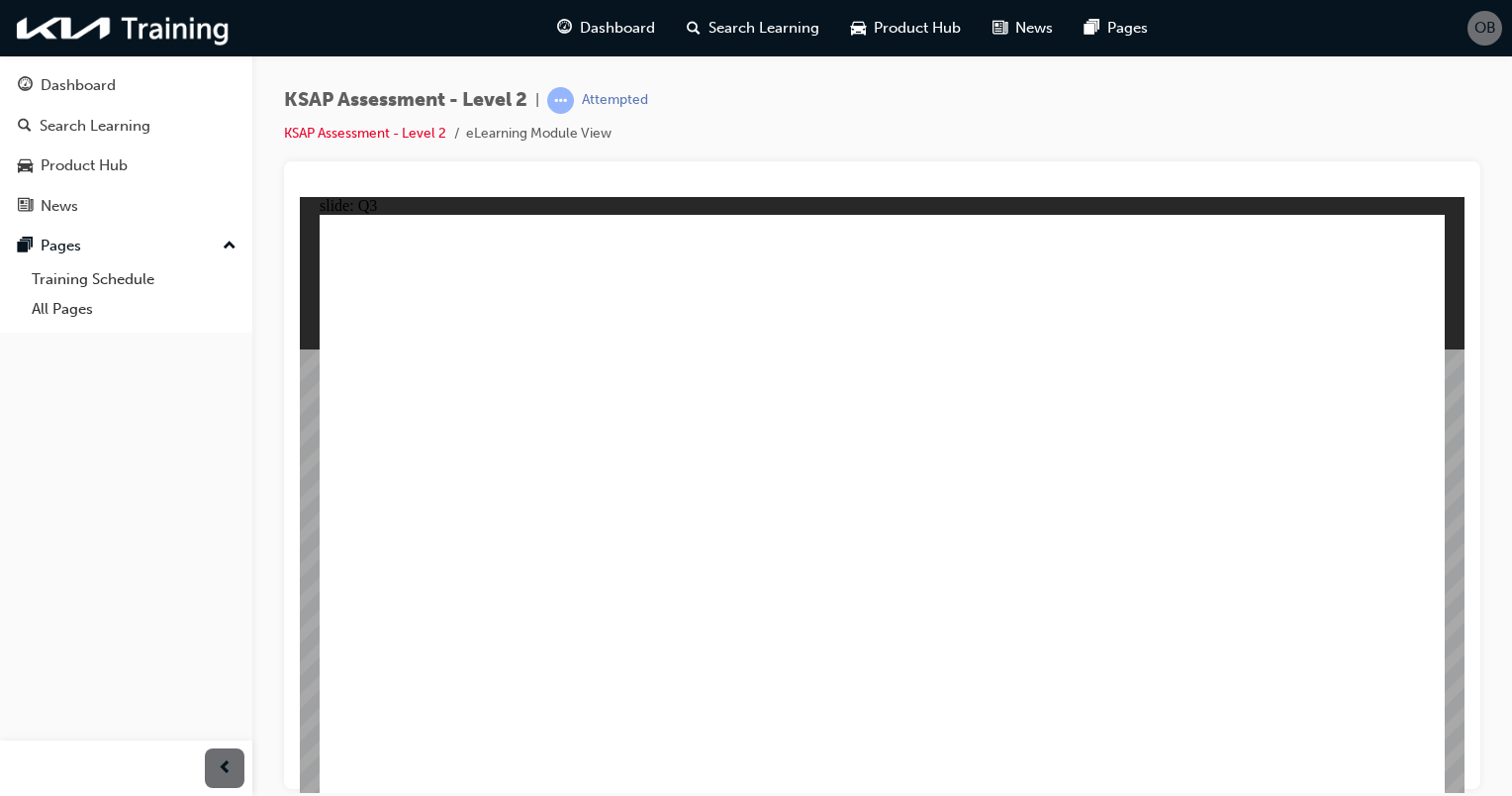 click 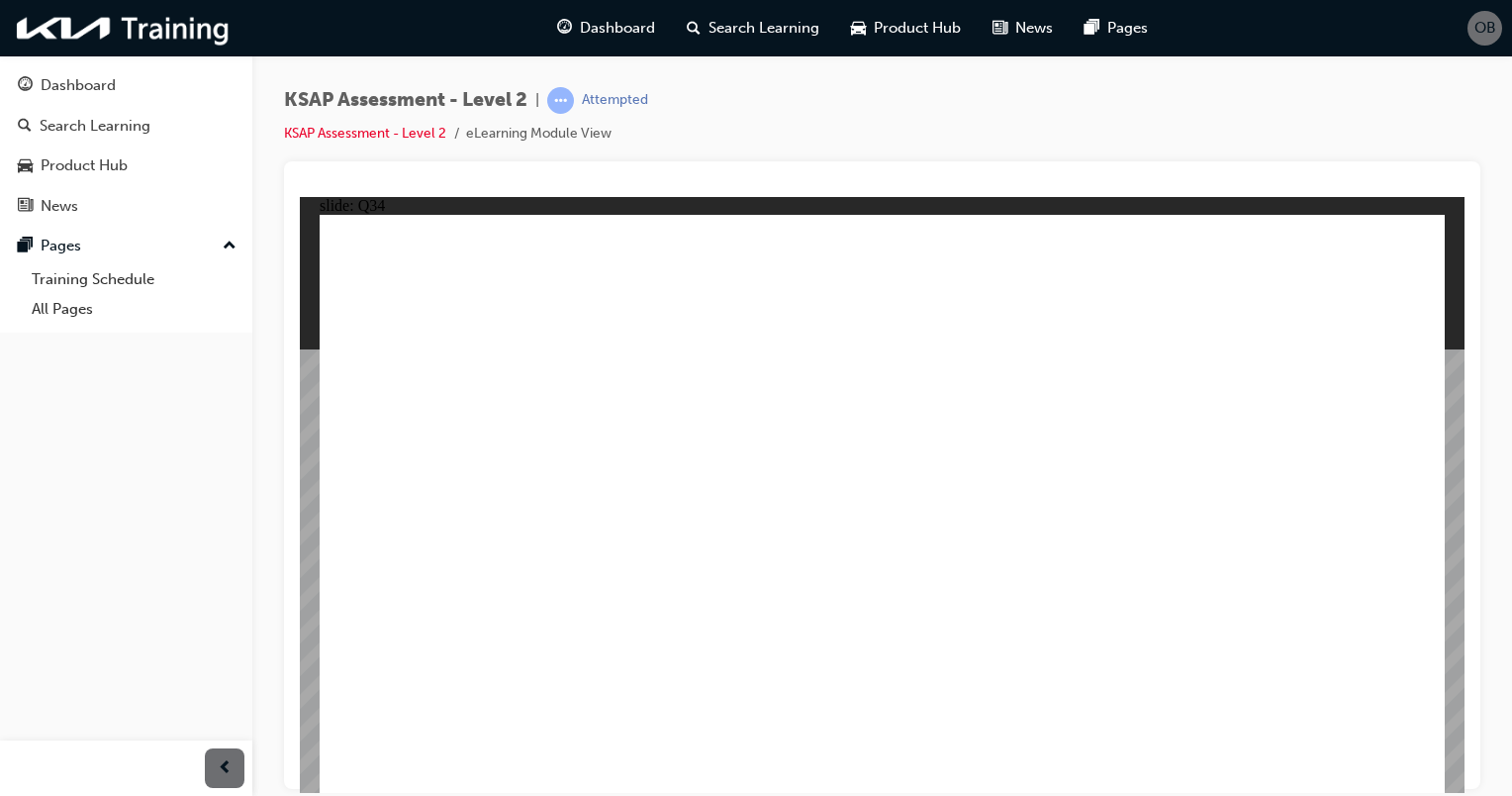 click 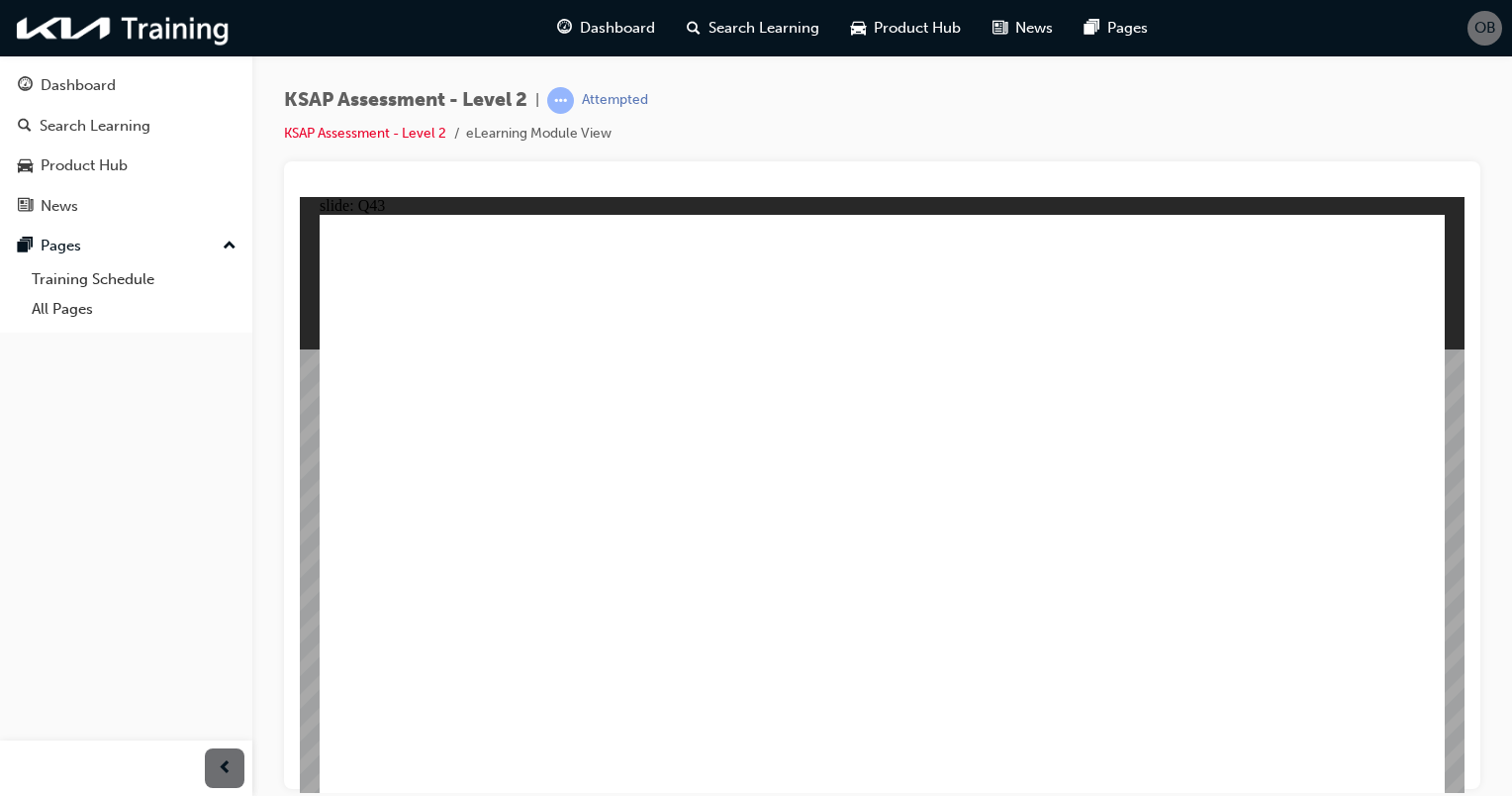 click 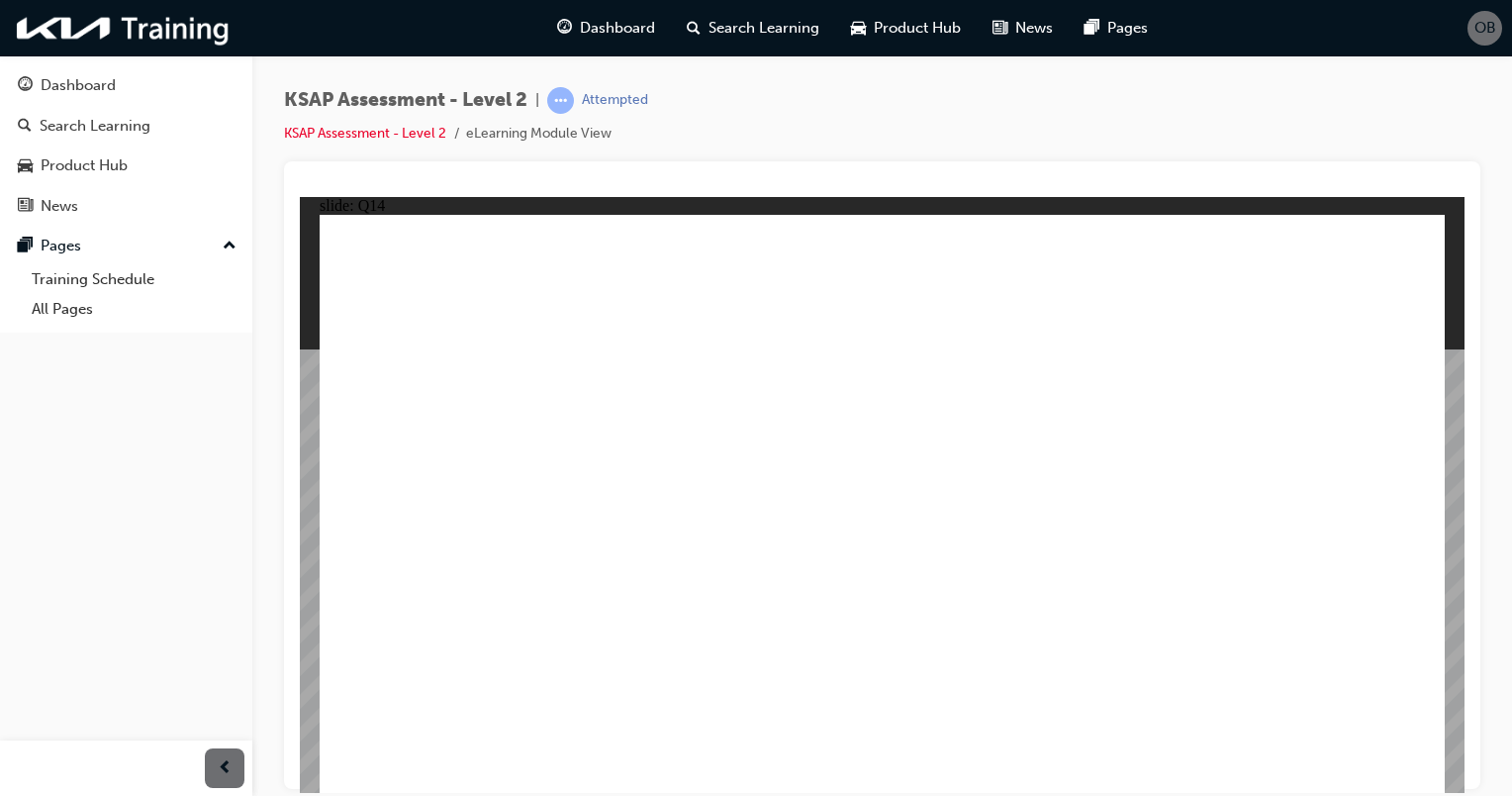 click 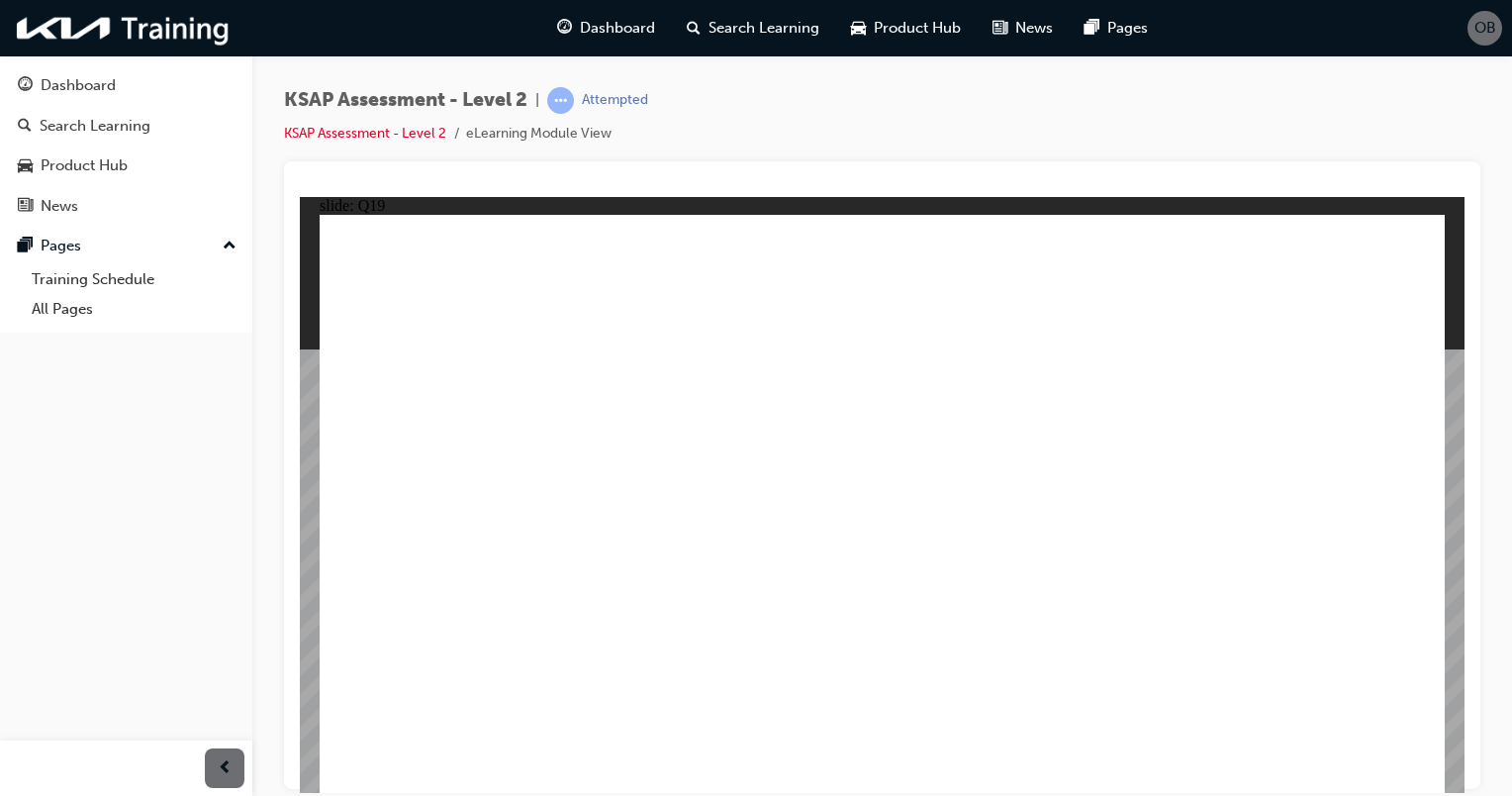 click 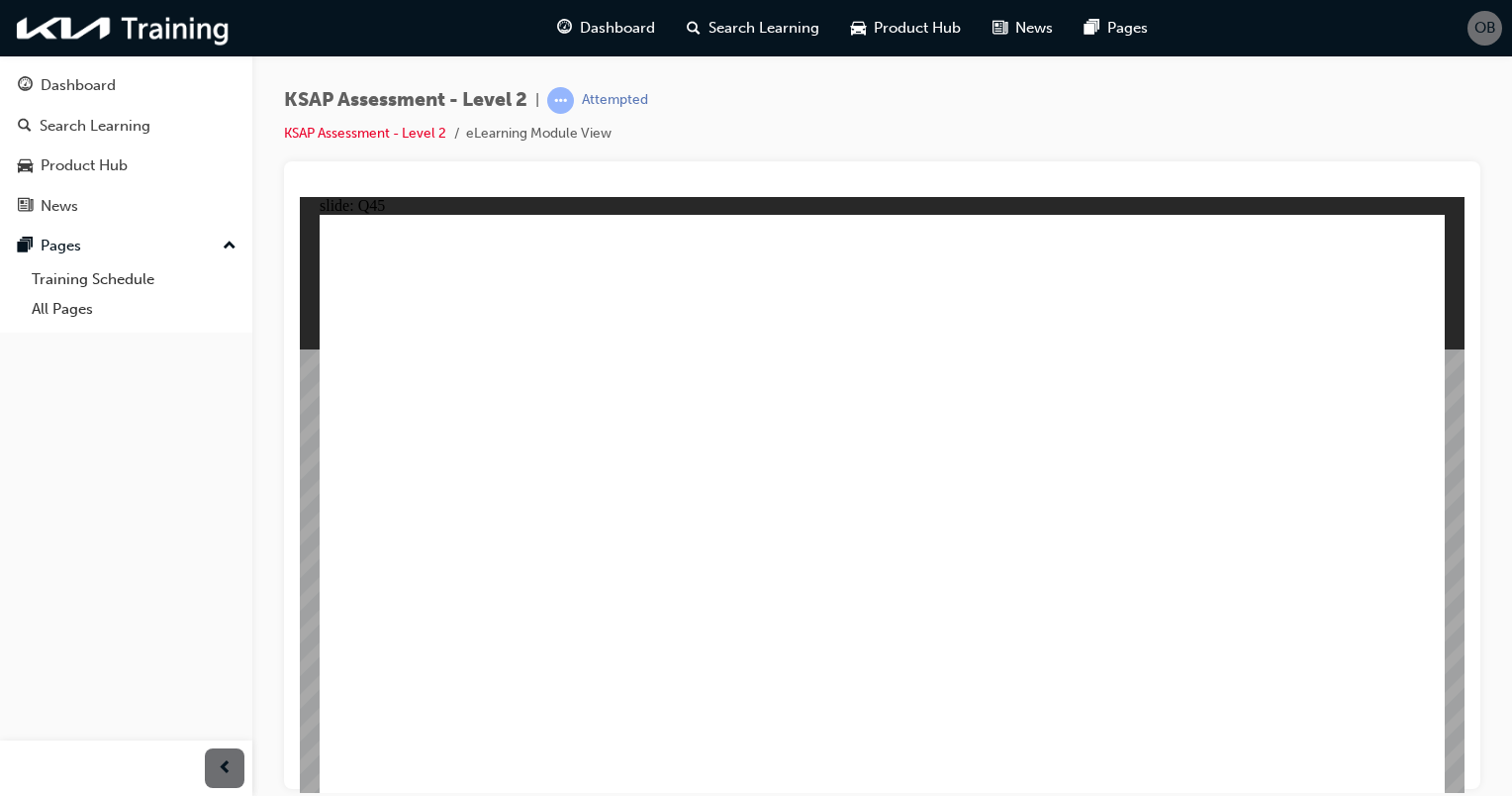 click 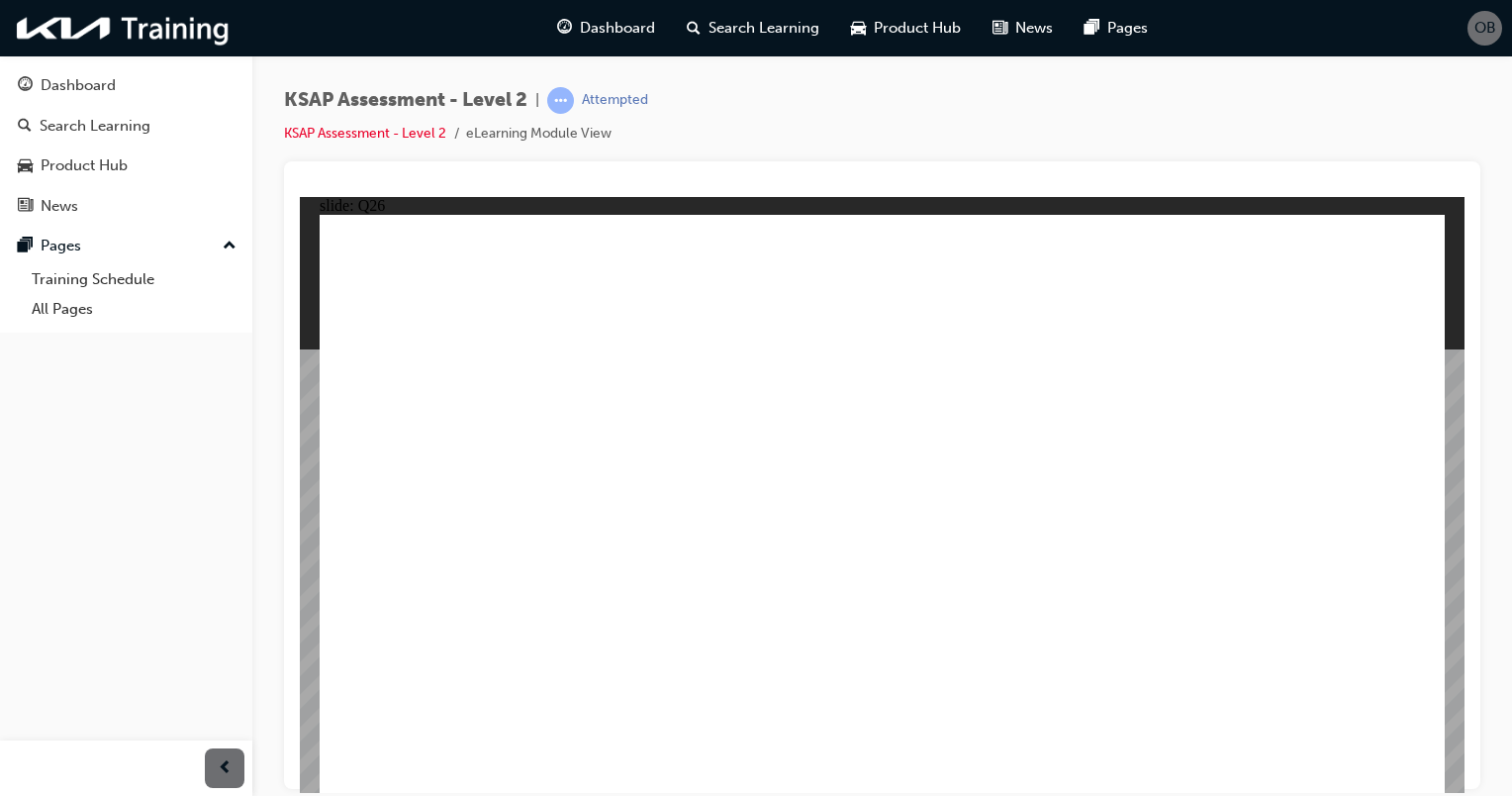 click 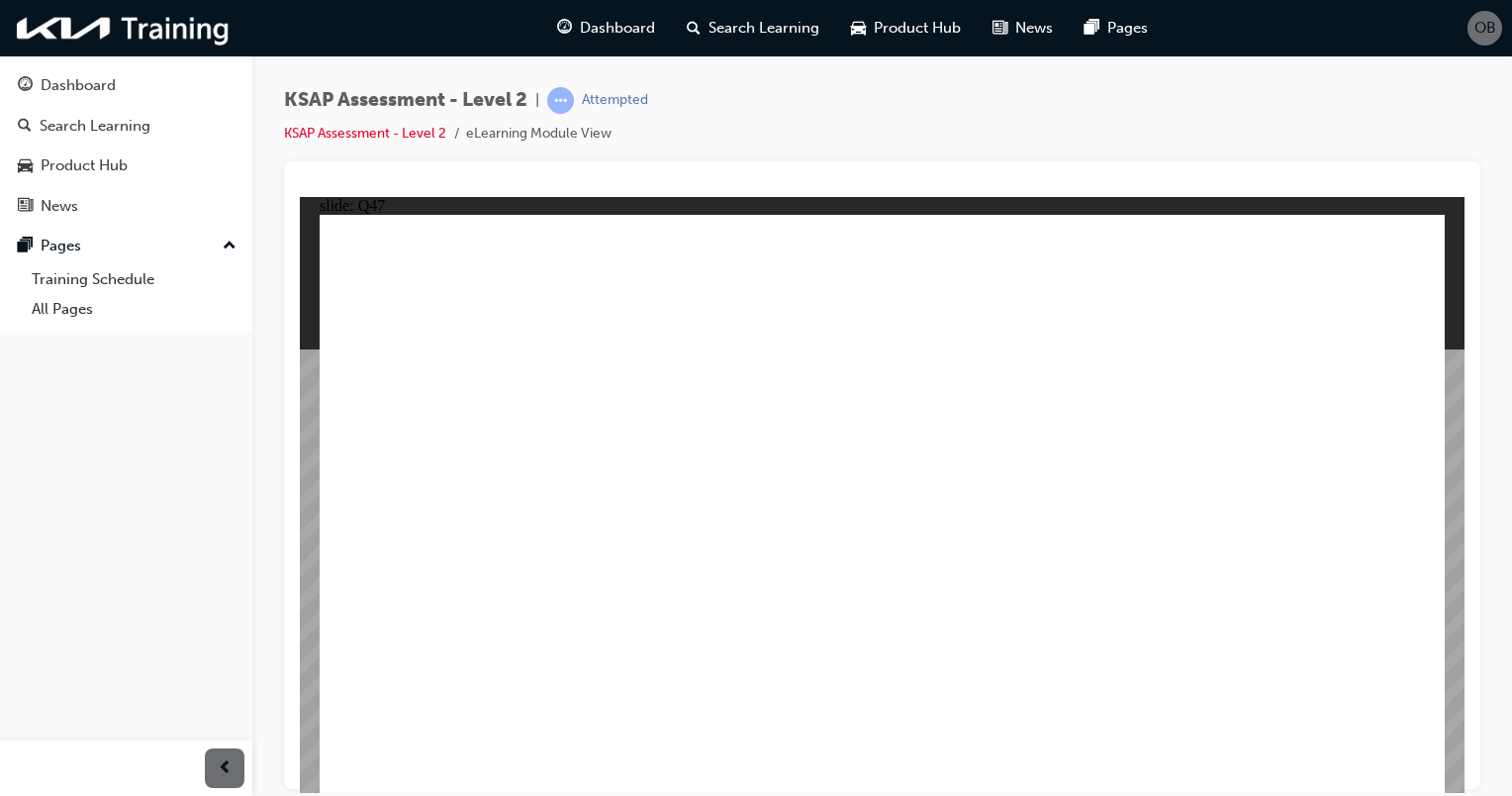 click 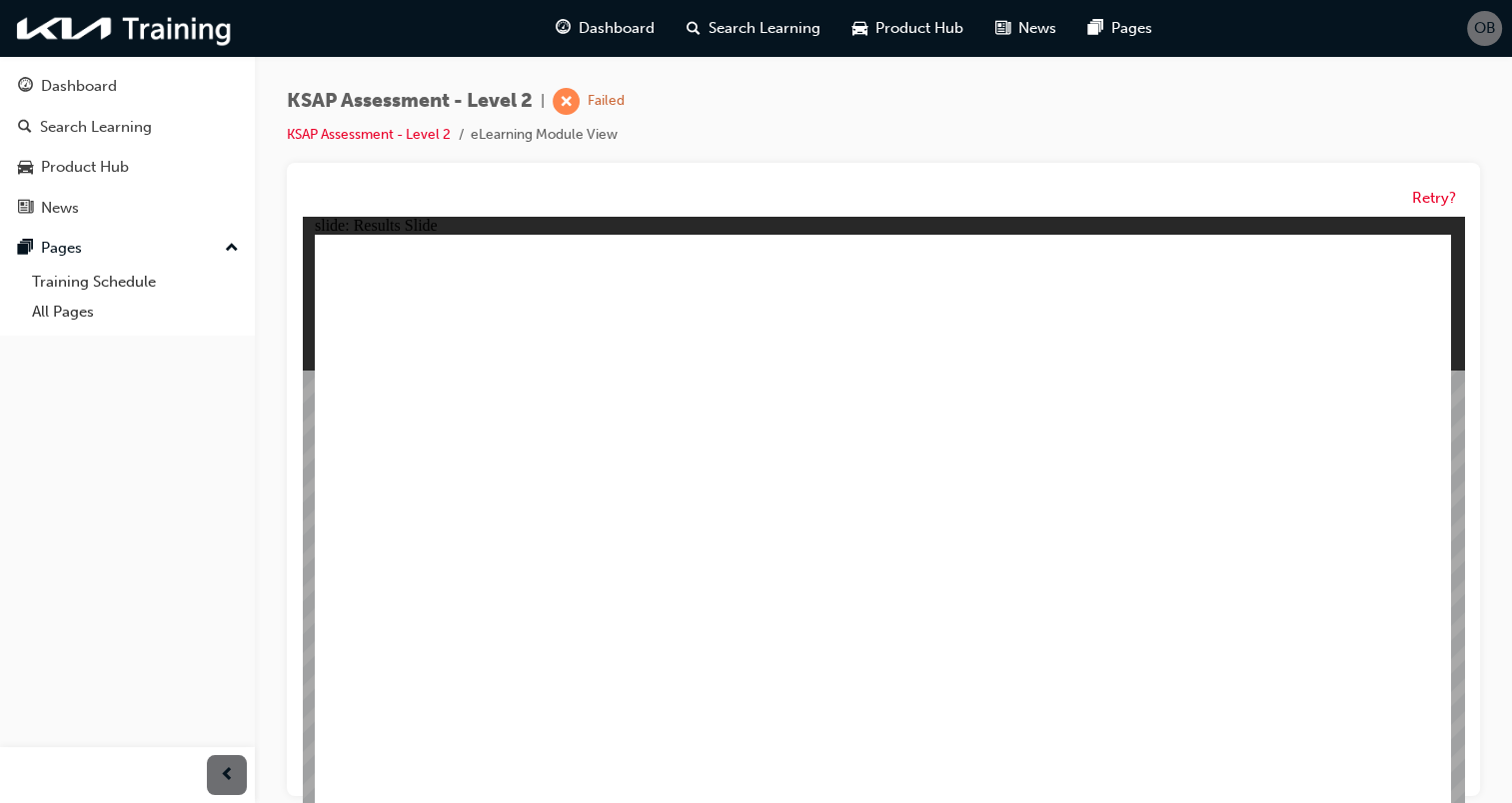 click 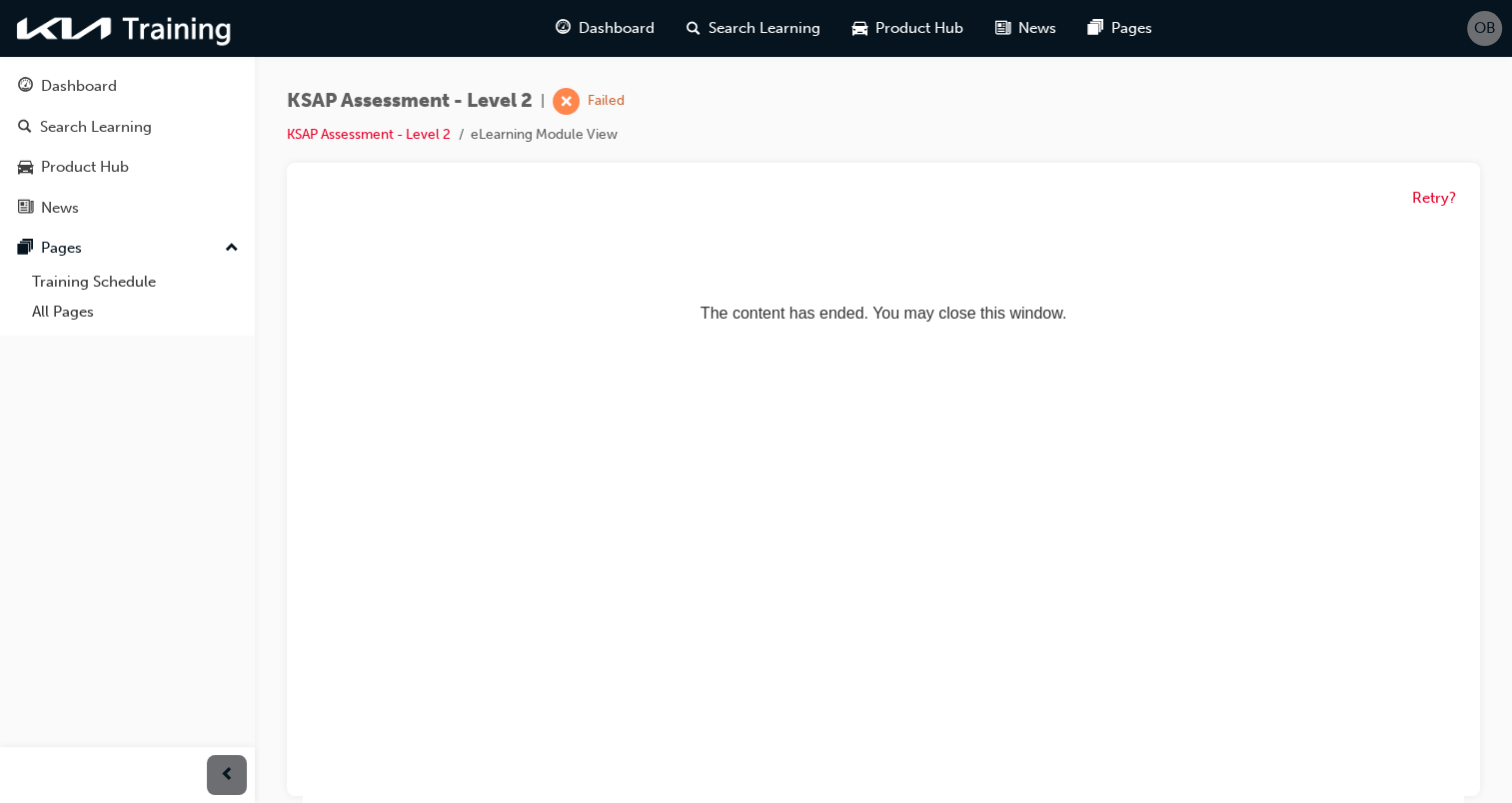 scroll, scrollTop: 0, scrollLeft: 0, axis: both 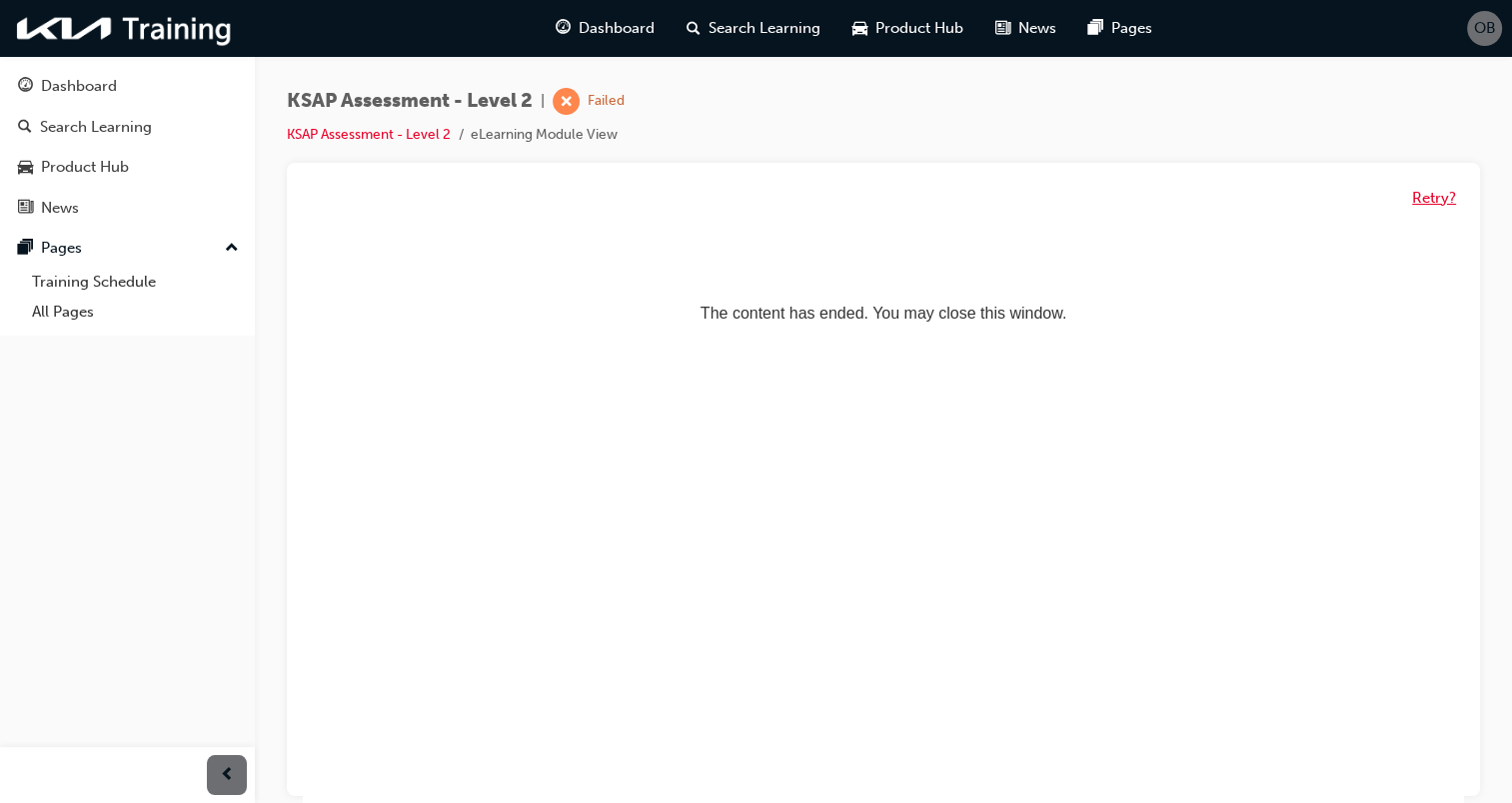 click on "Retry?" at bounding box center [1434, 198] 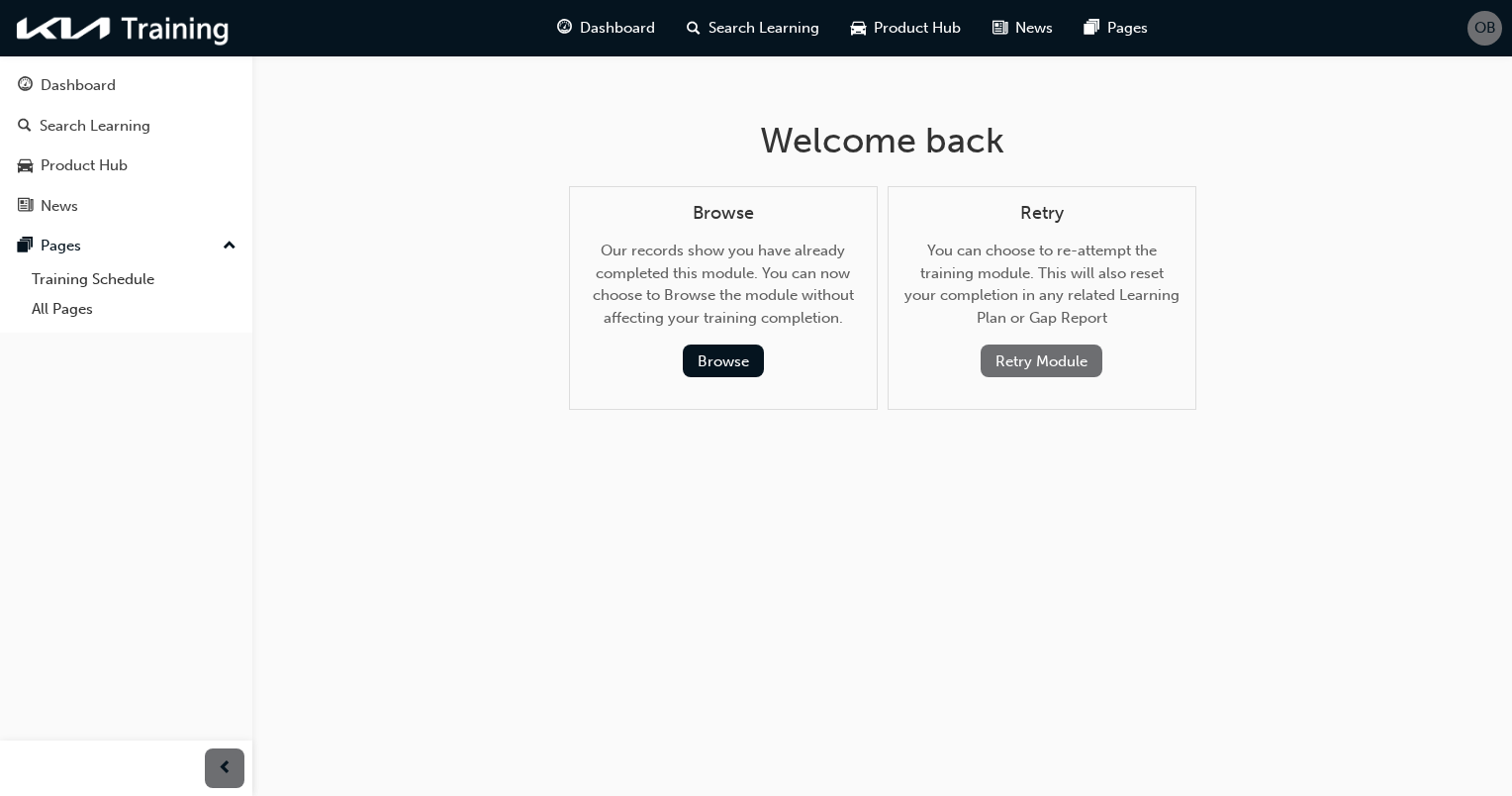 click on "Retry Module" at bounding box center [1041, 360] 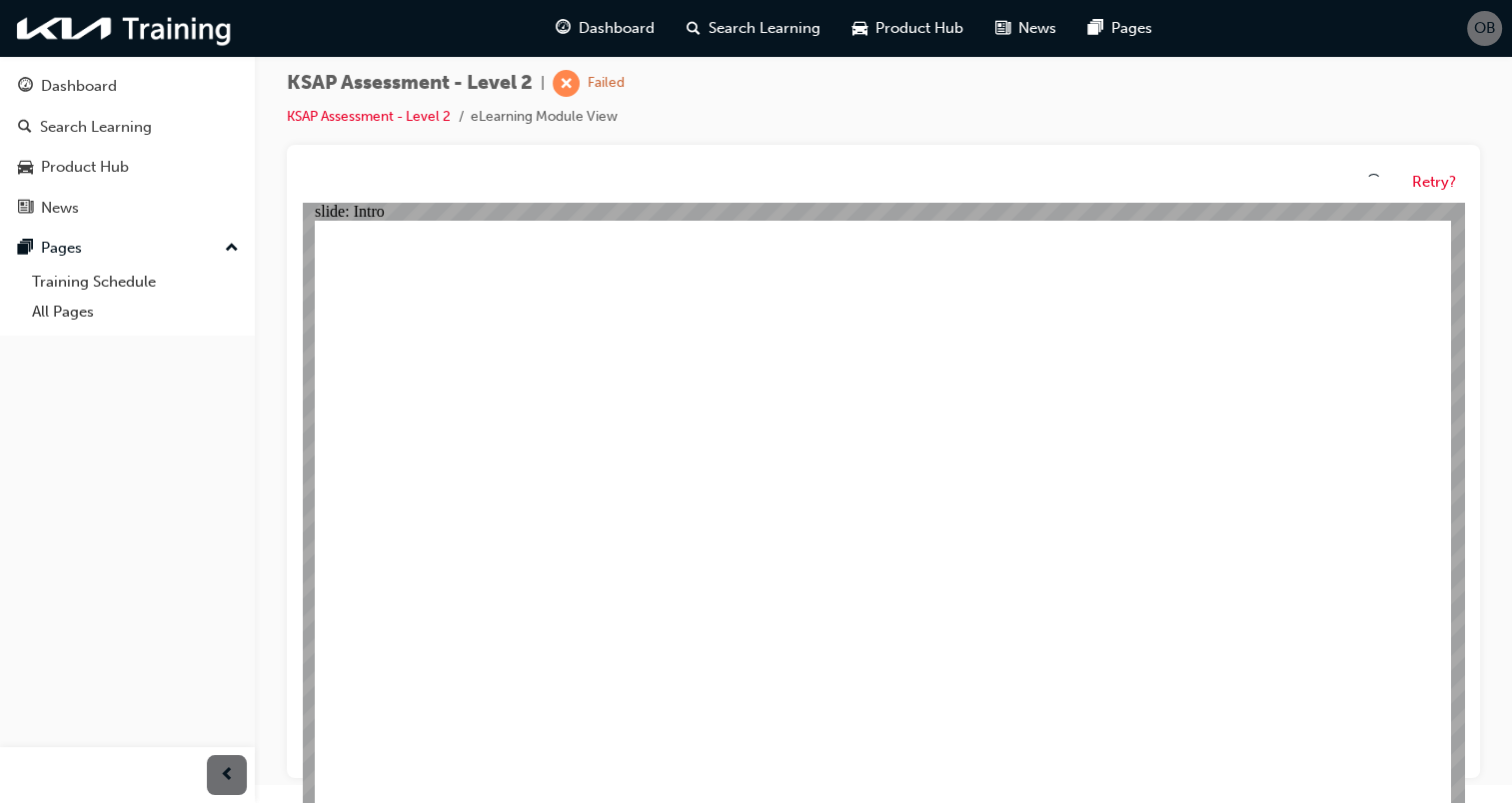 scroll, scrollTop: 0, scrollLeft: 0, axis: both 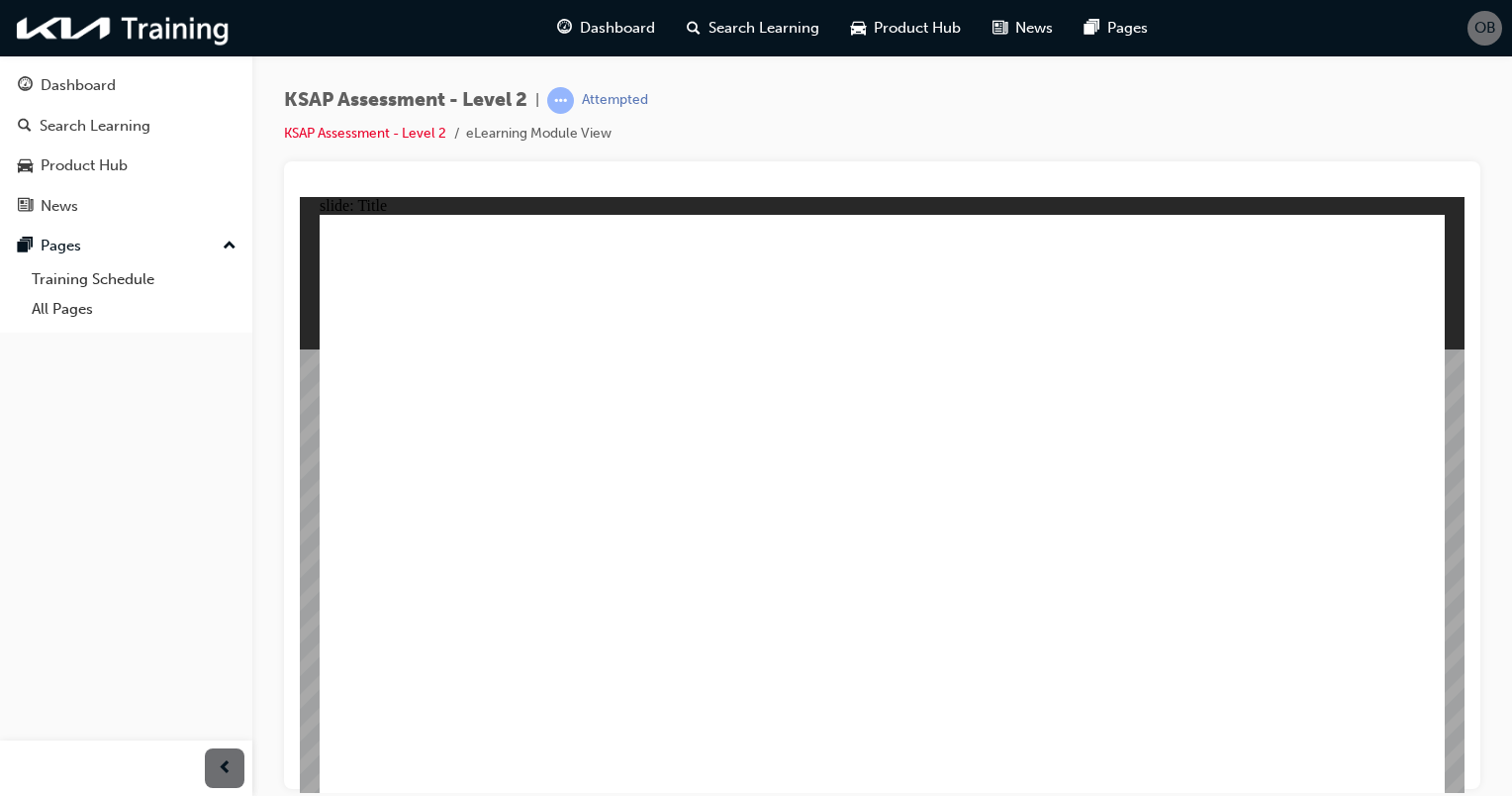 click 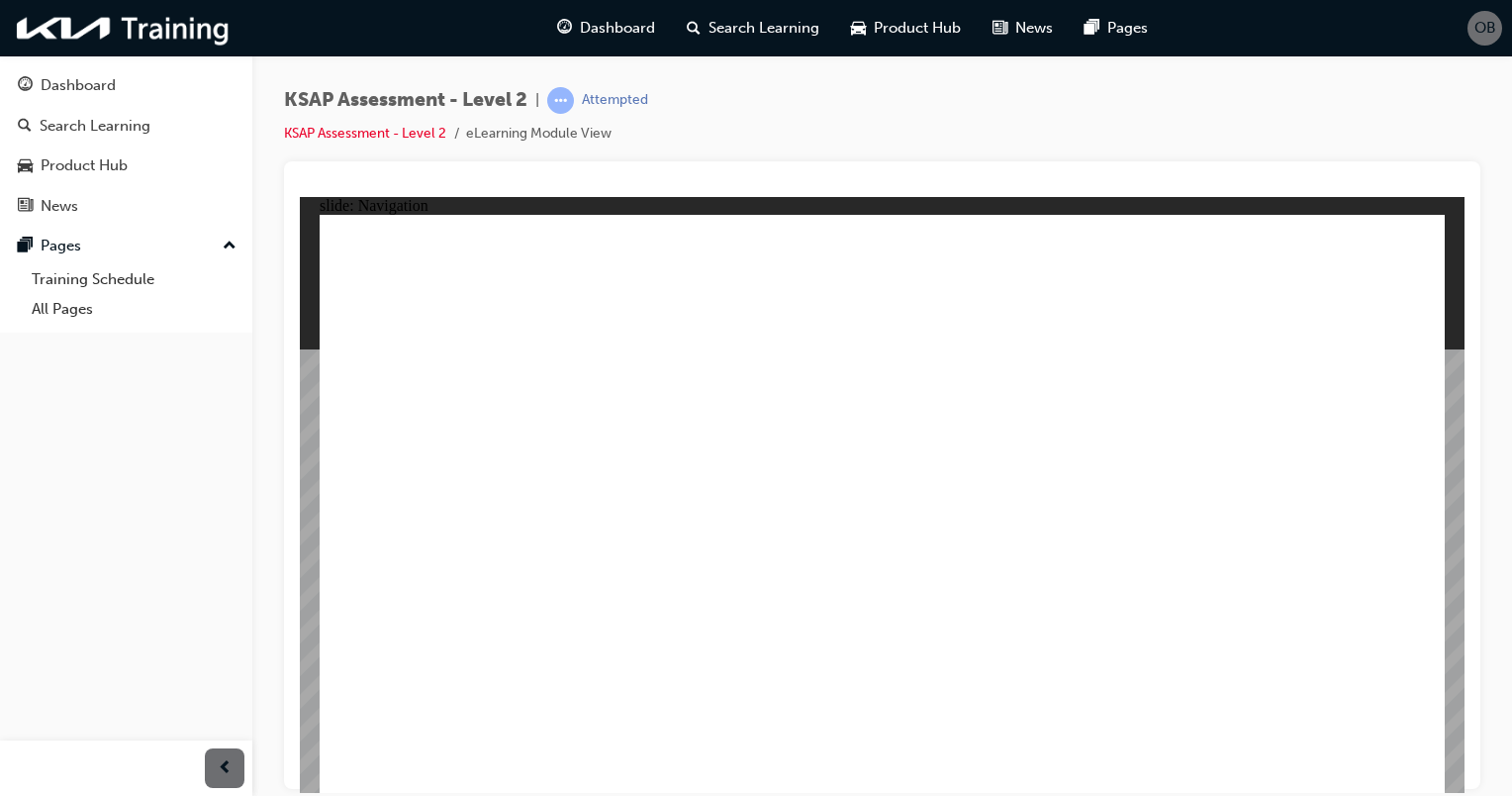 click at bounding box center [882, 1527] 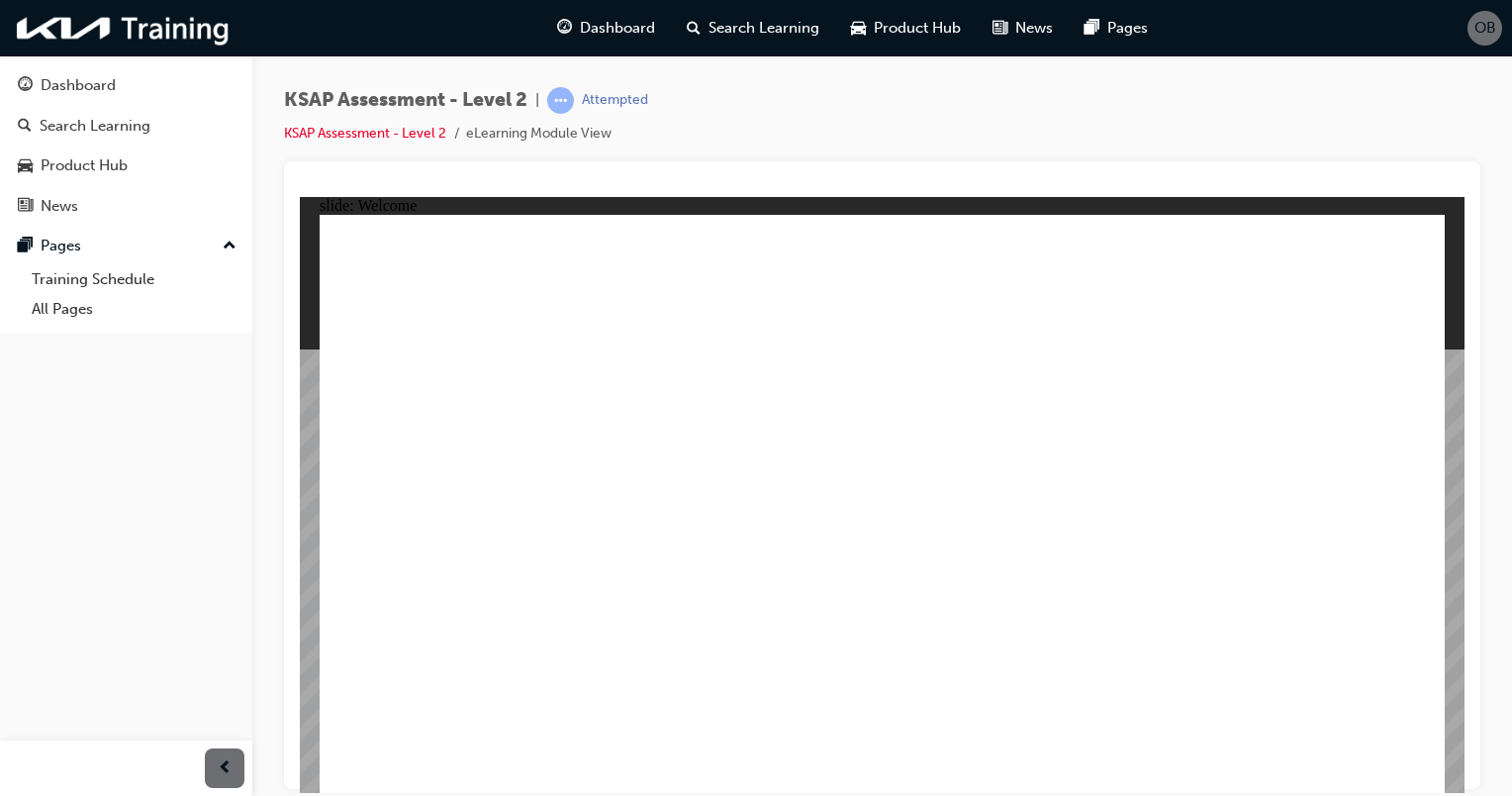 click 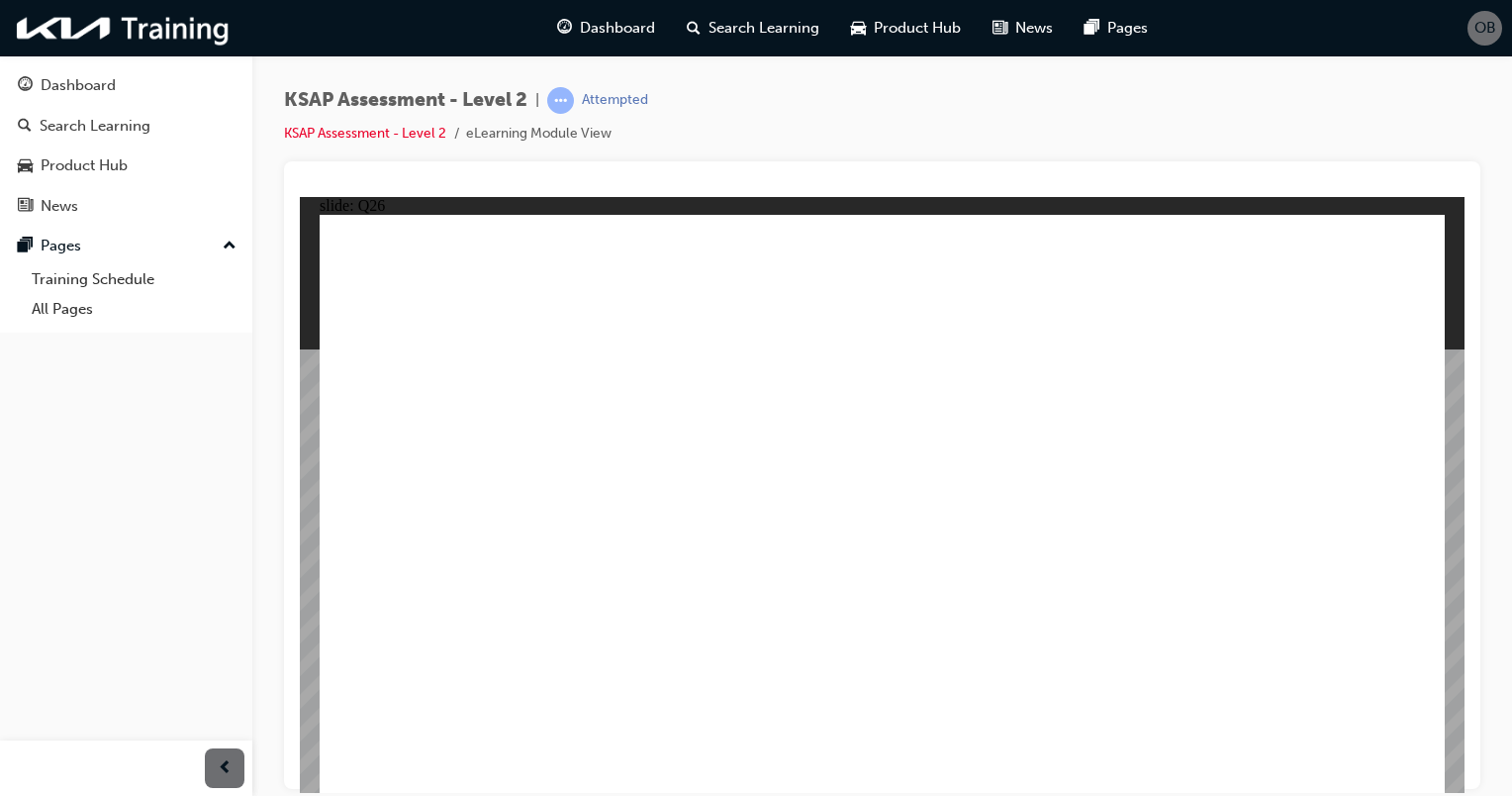 click 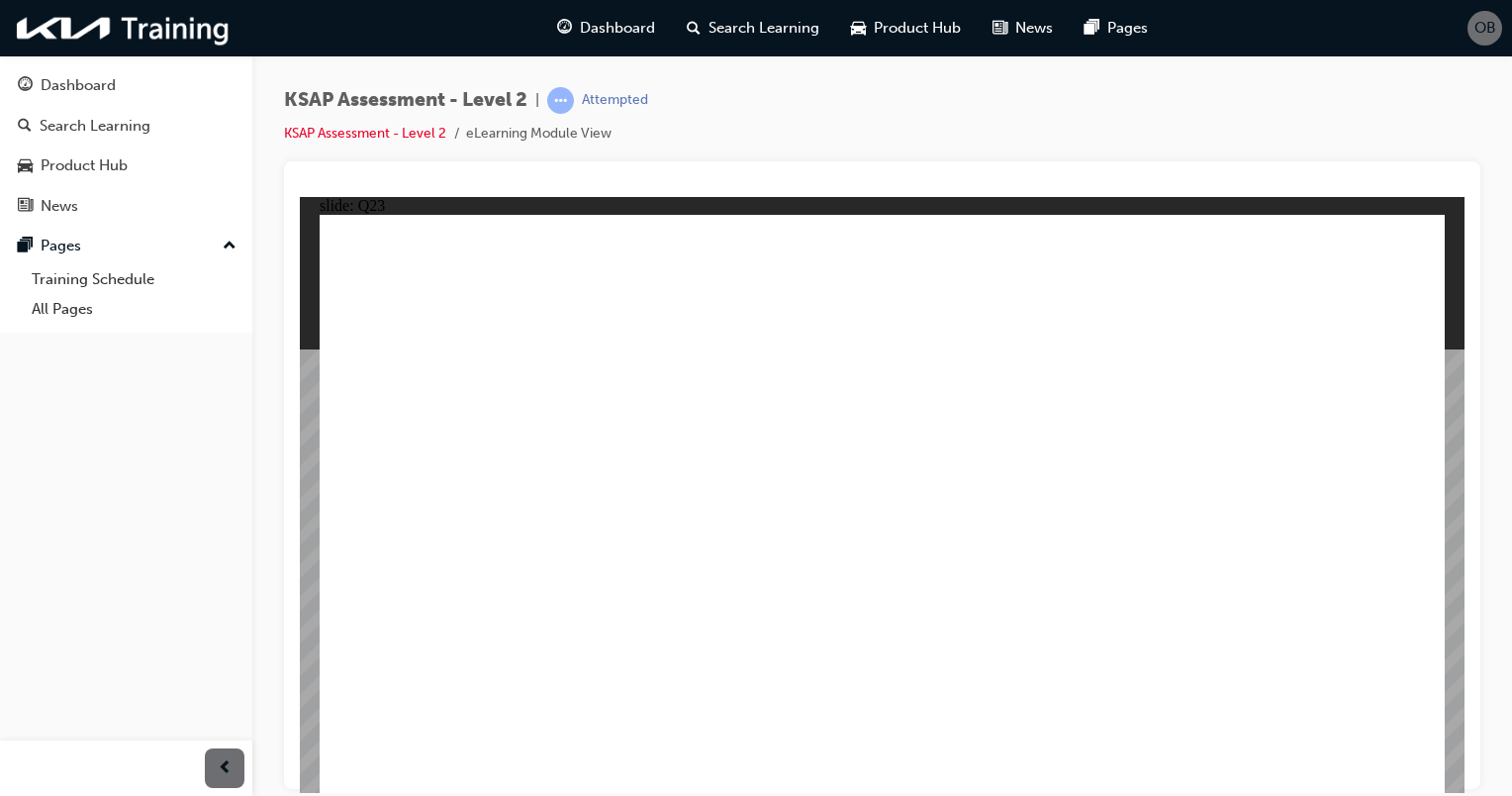 click 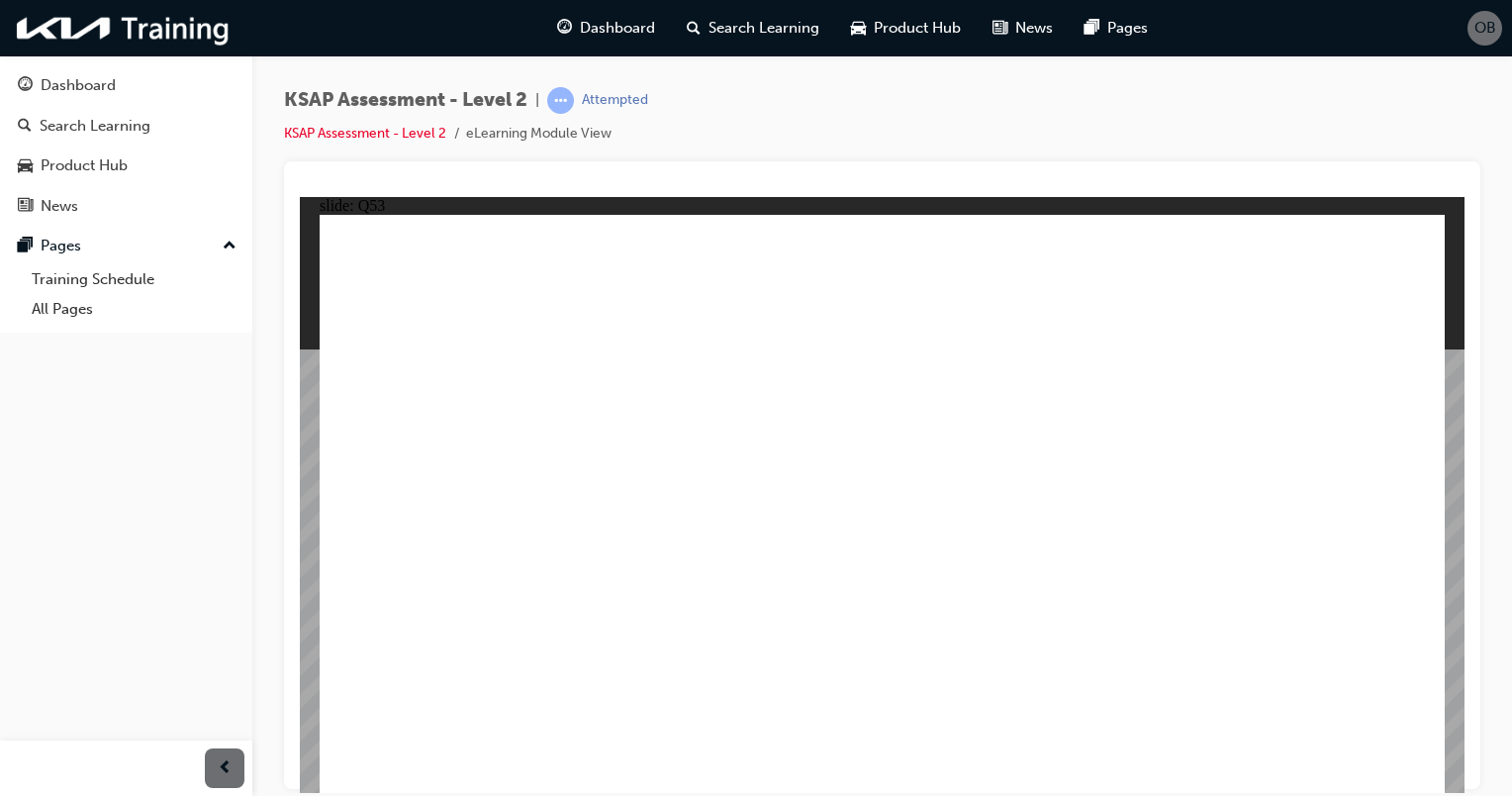 click 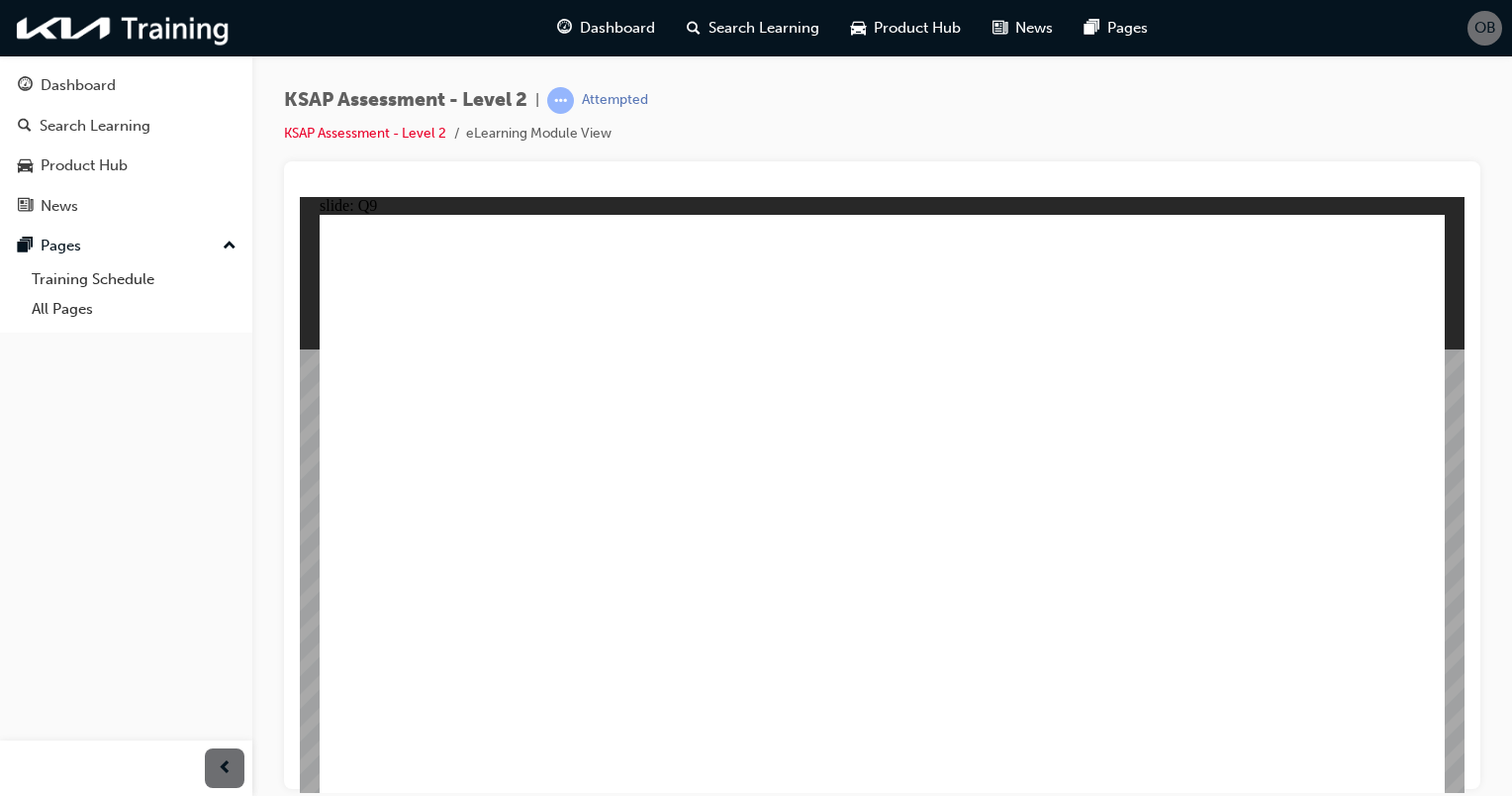 click 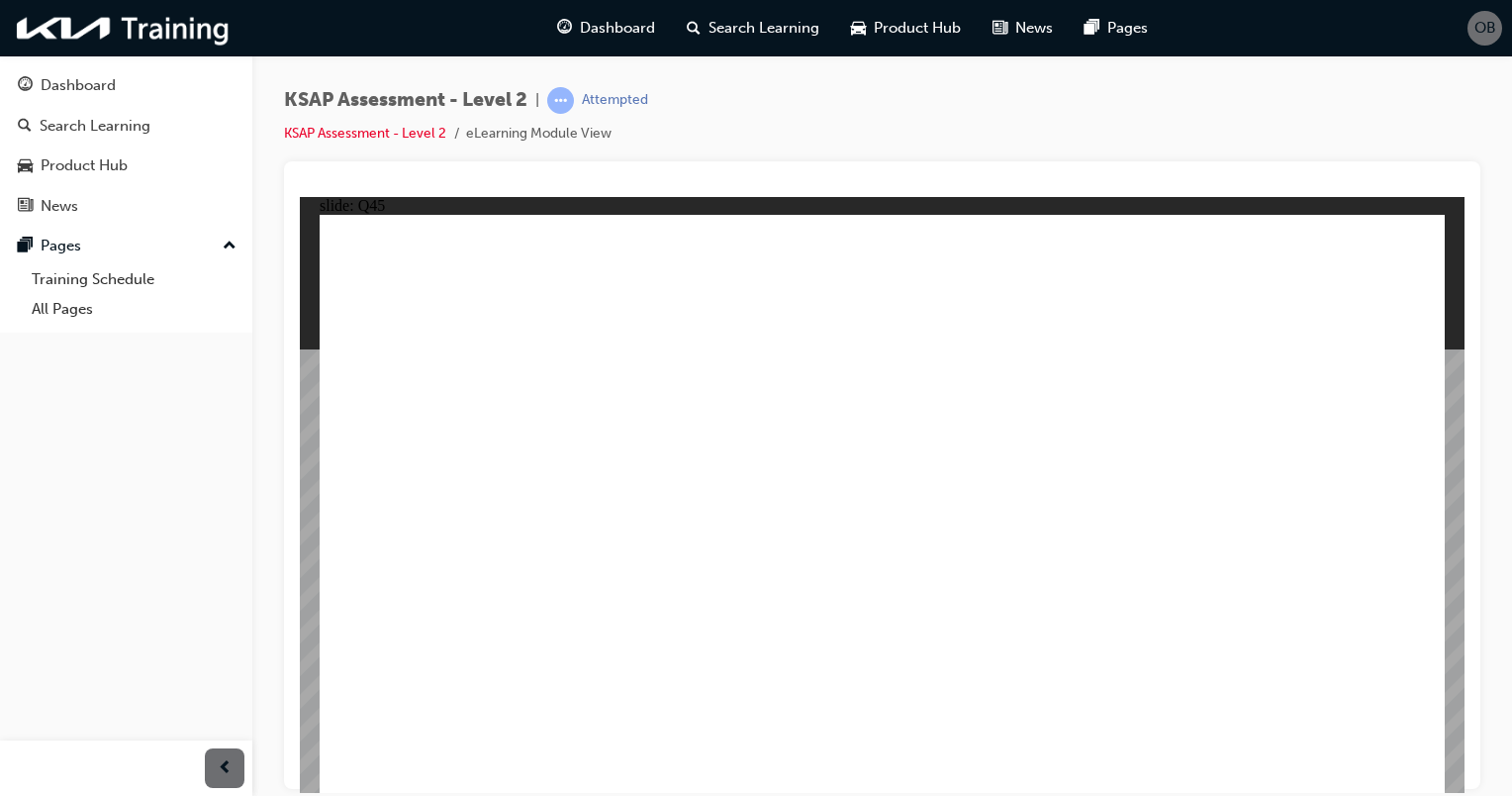 click 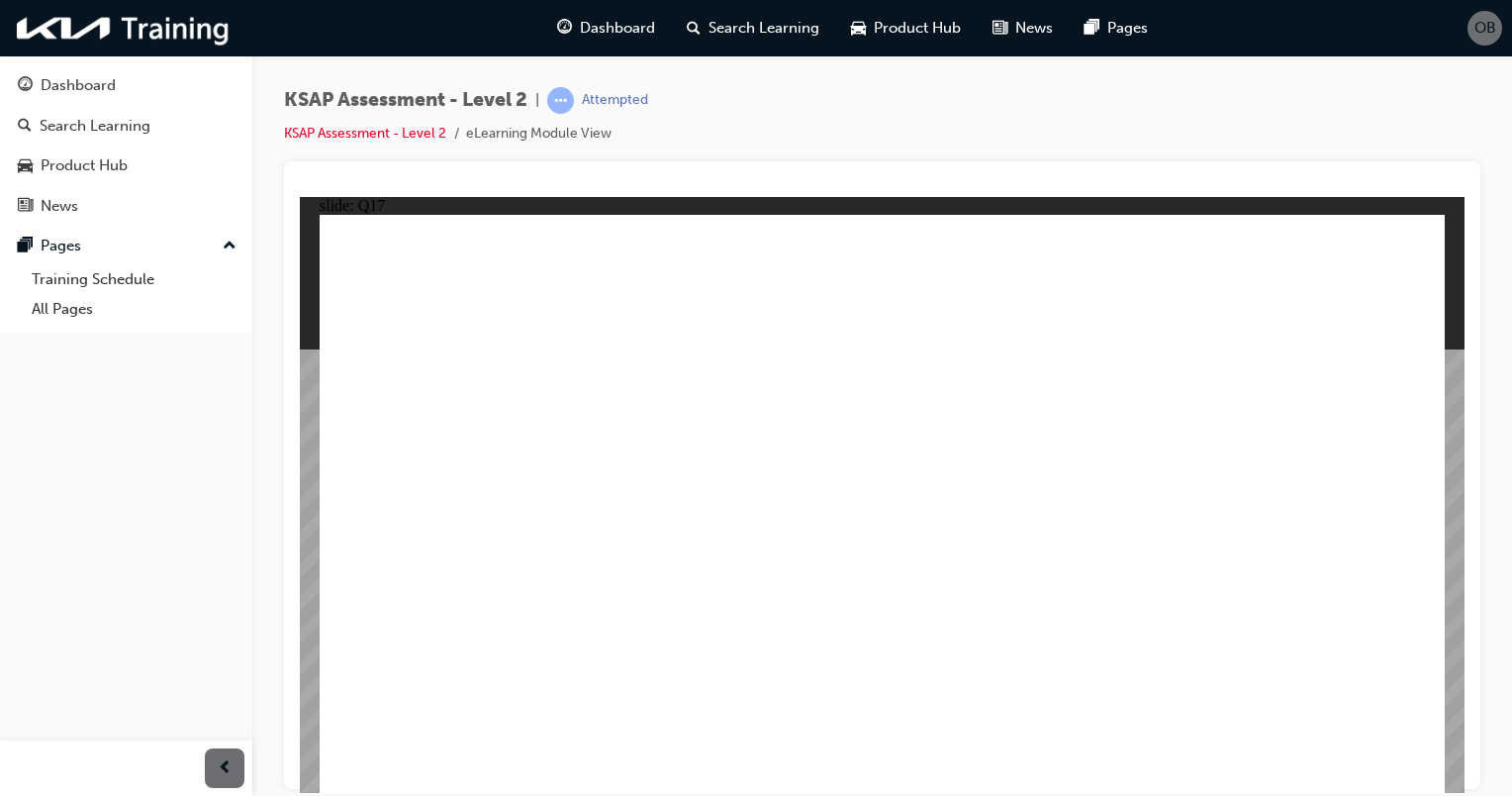 click 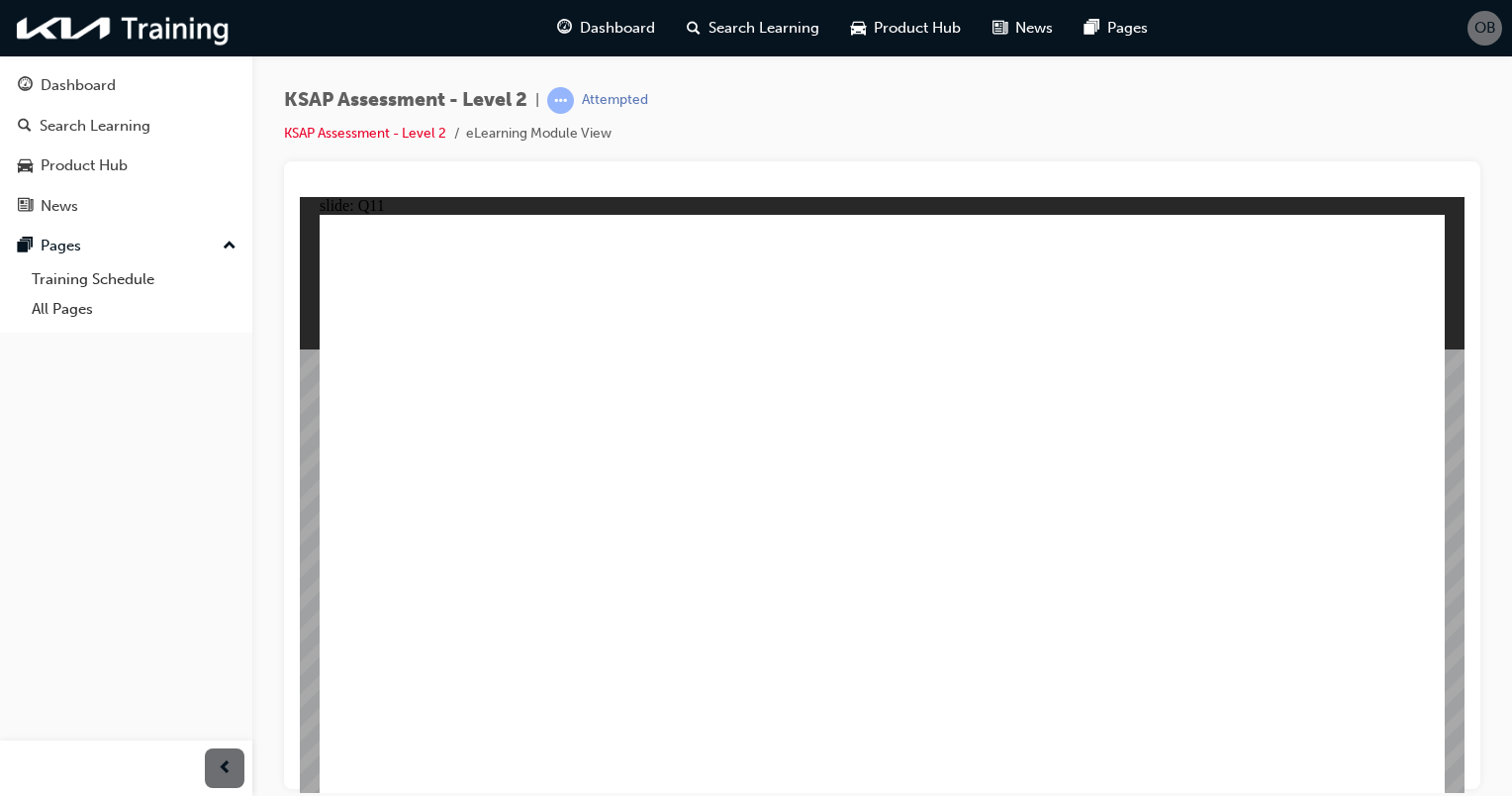click 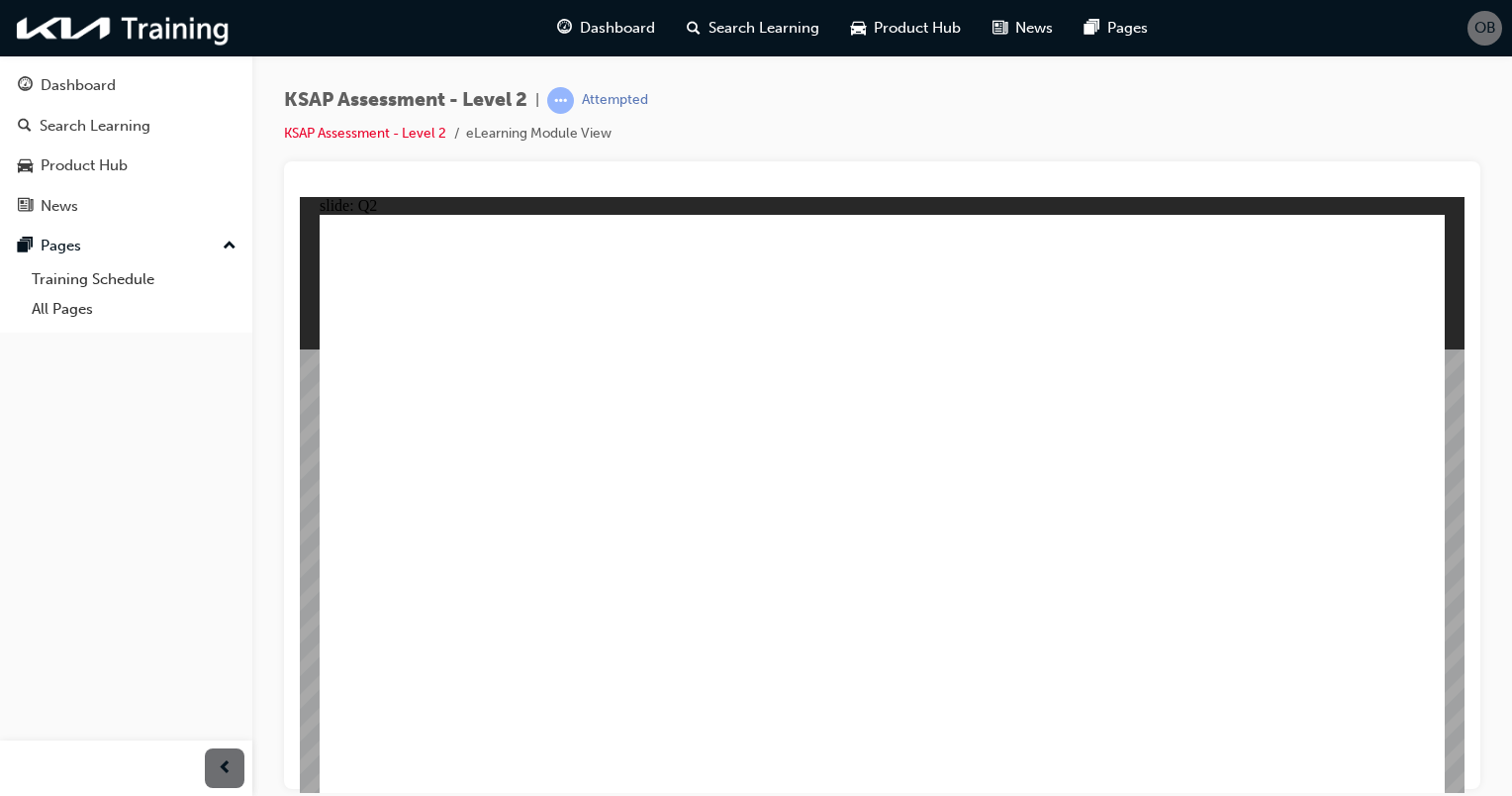 click 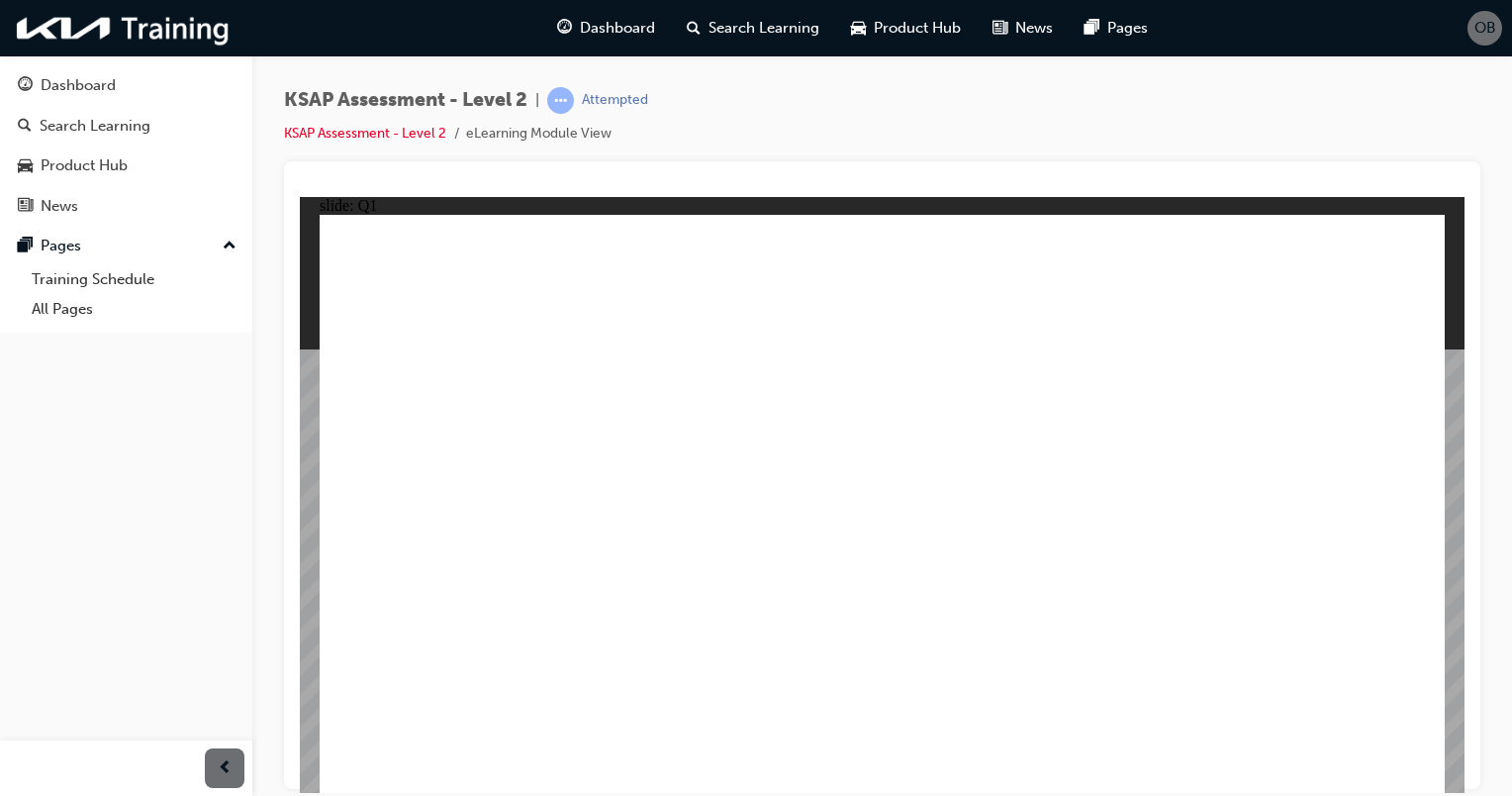 click 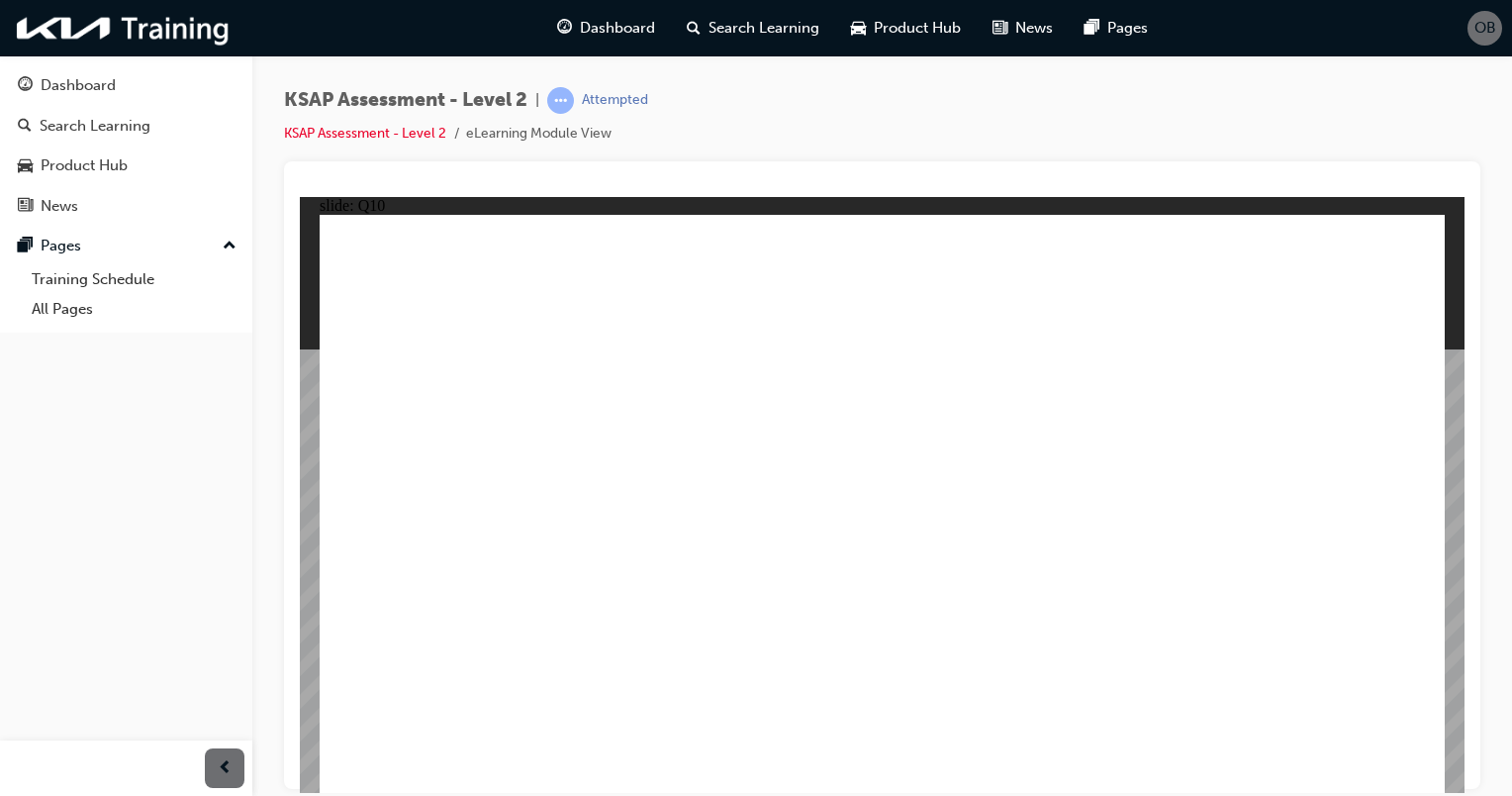 click 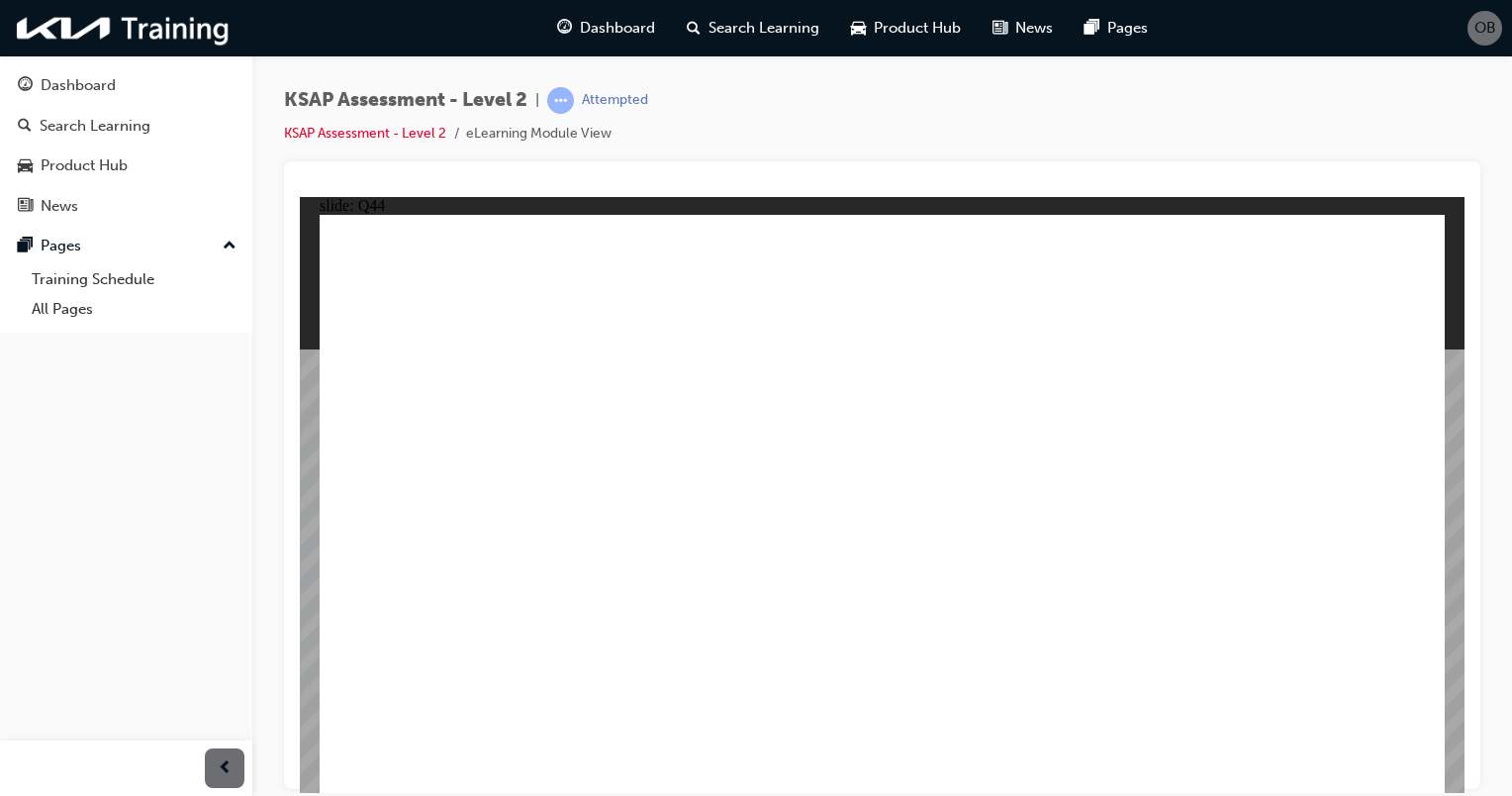 click 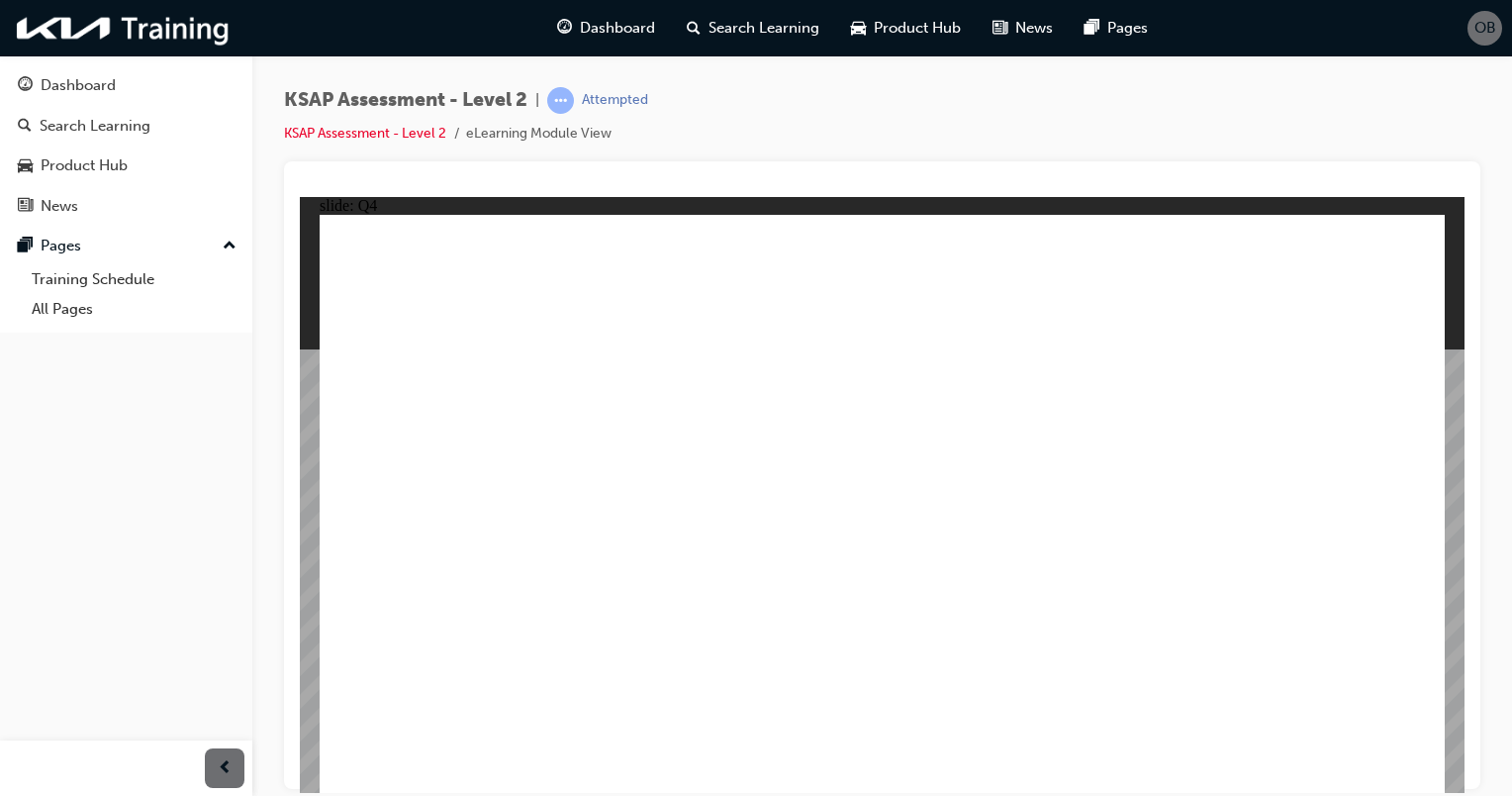 click 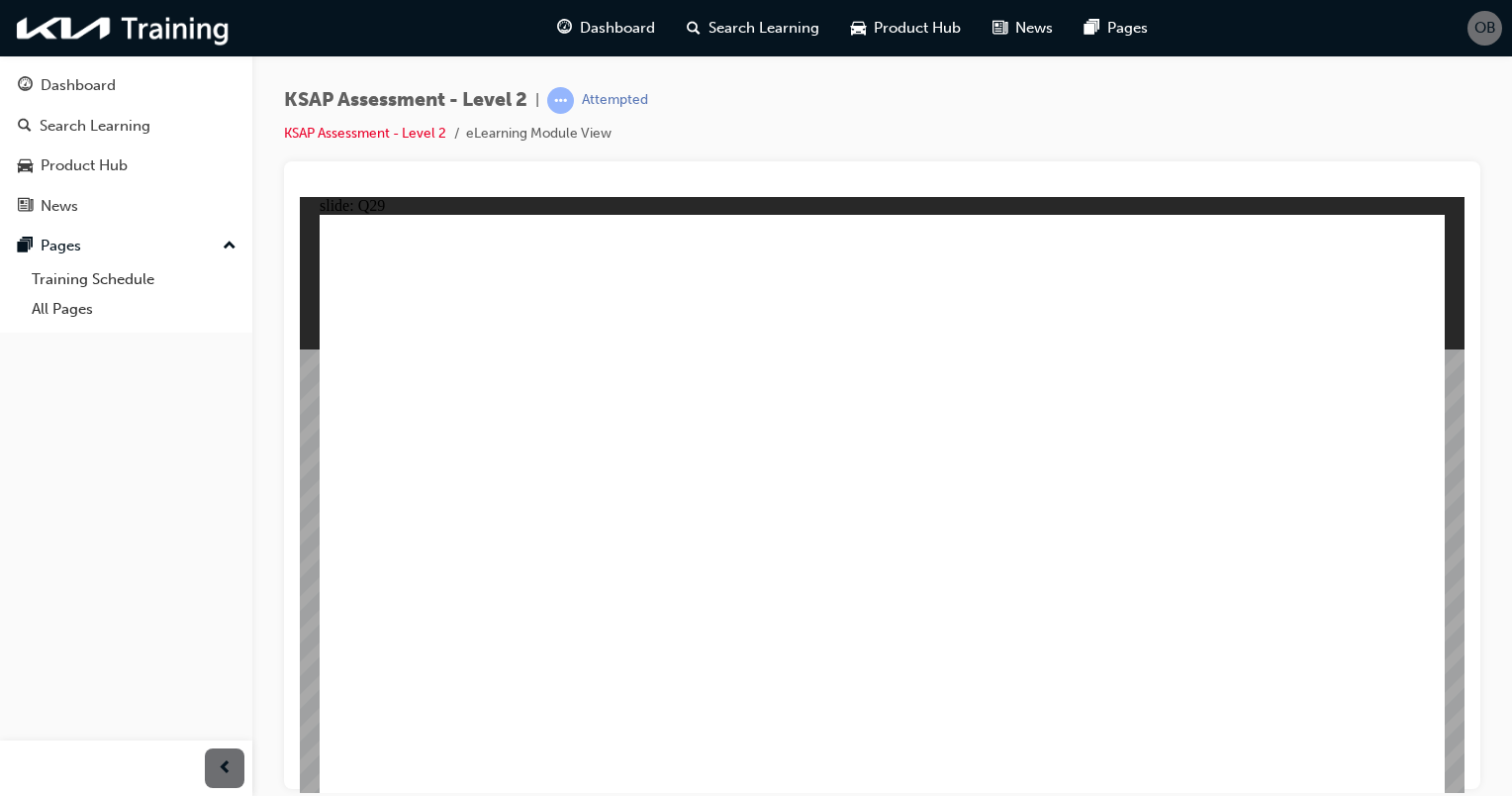 click 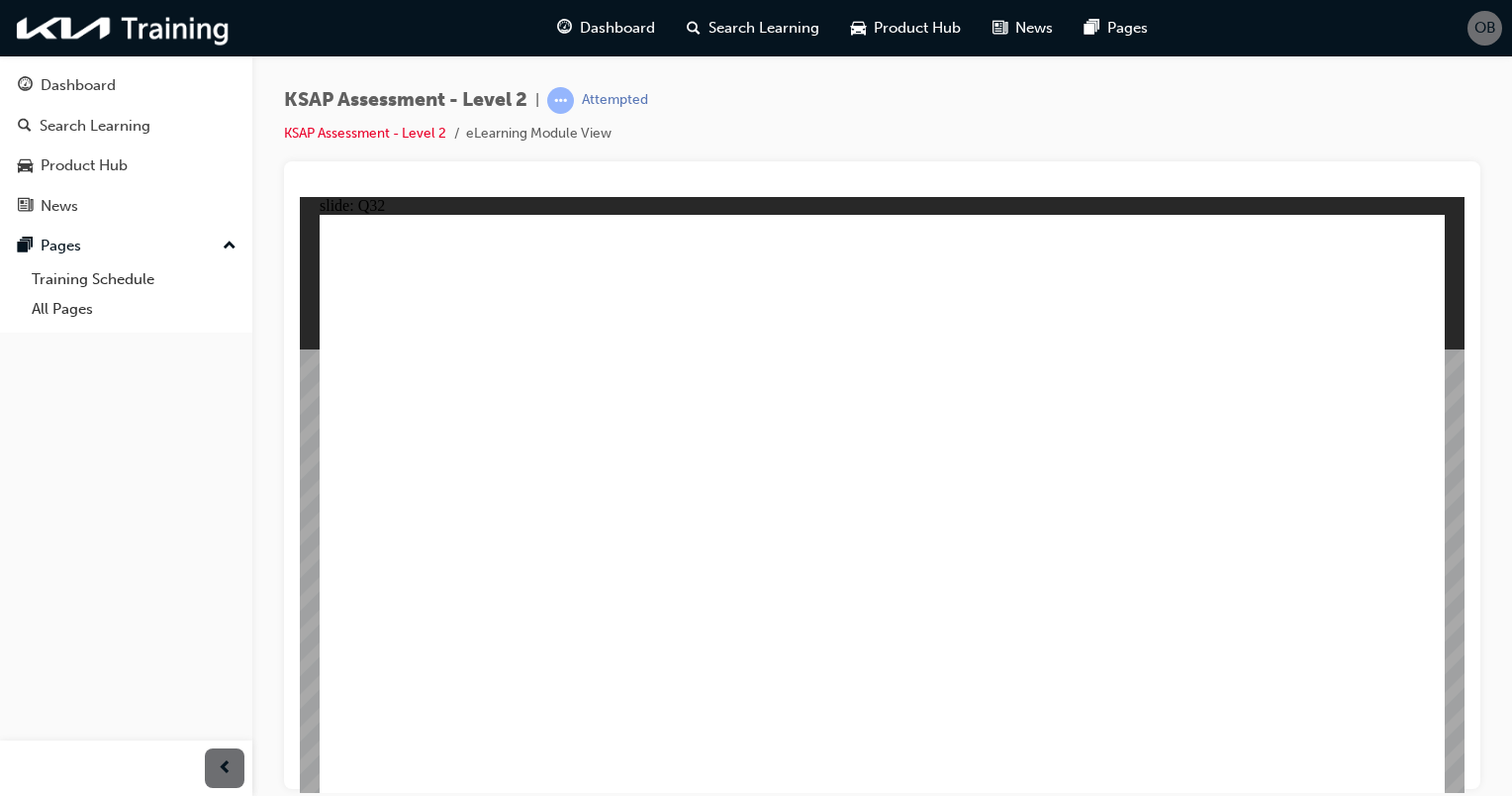 click 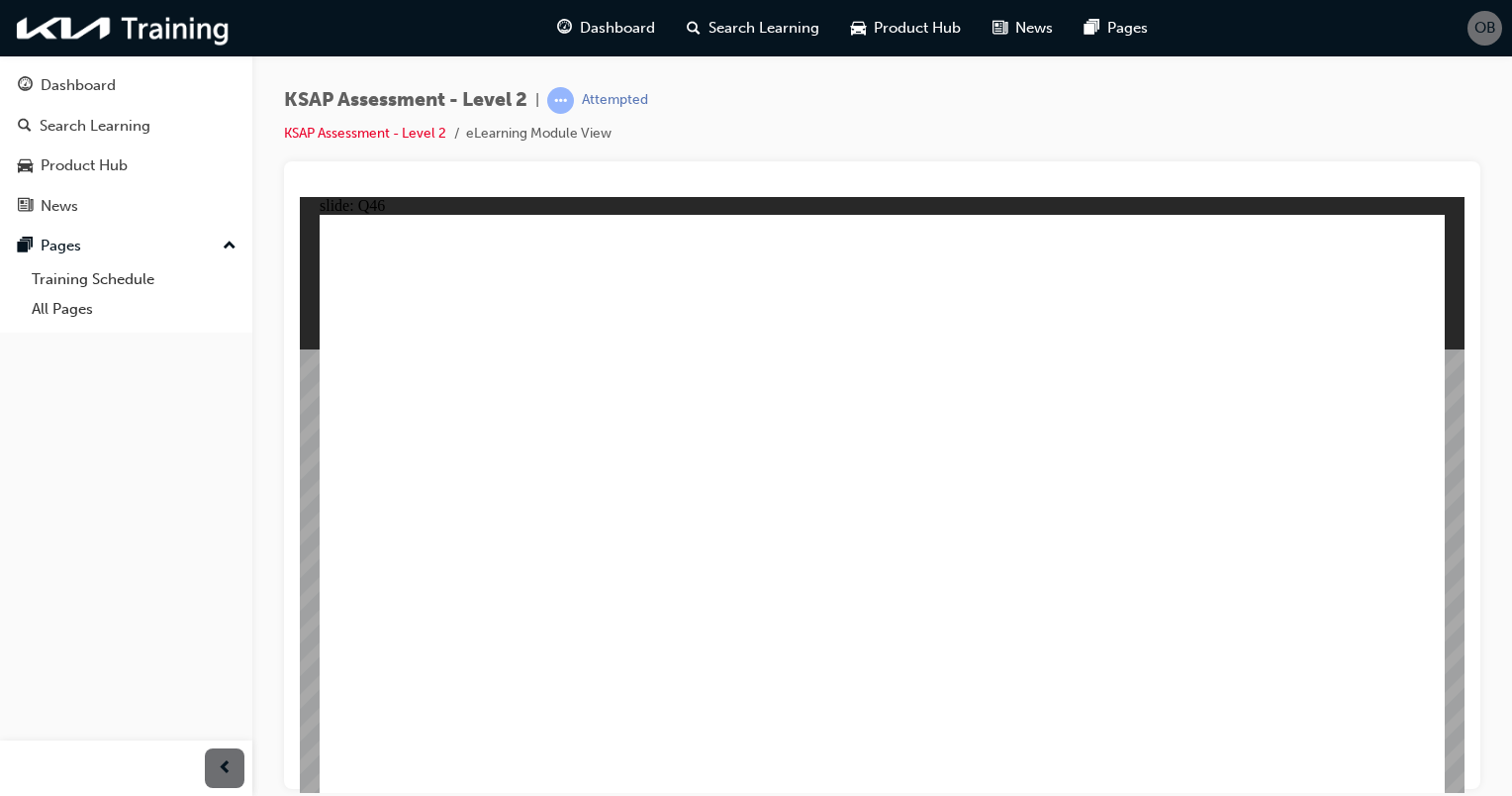 click 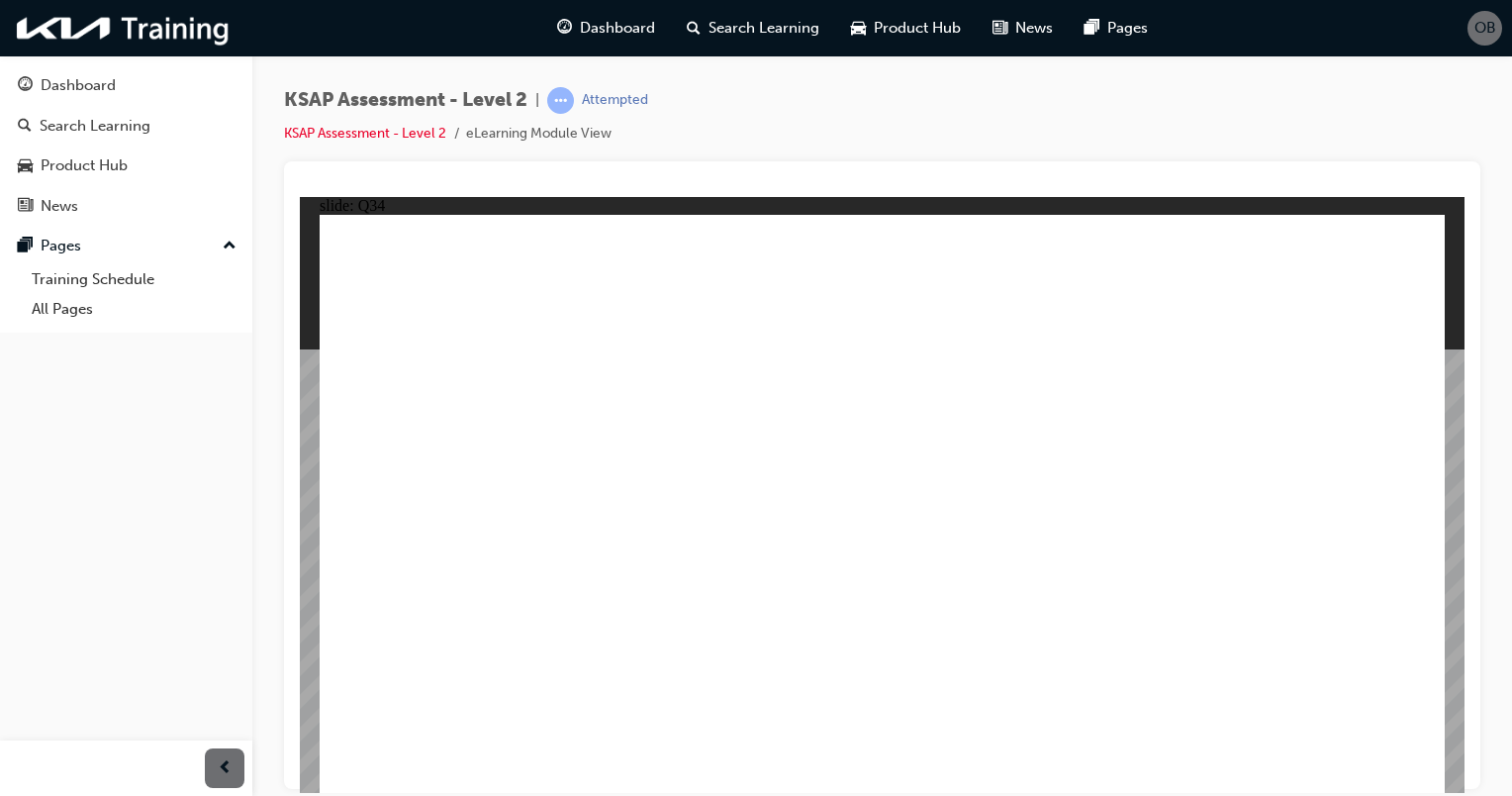 click 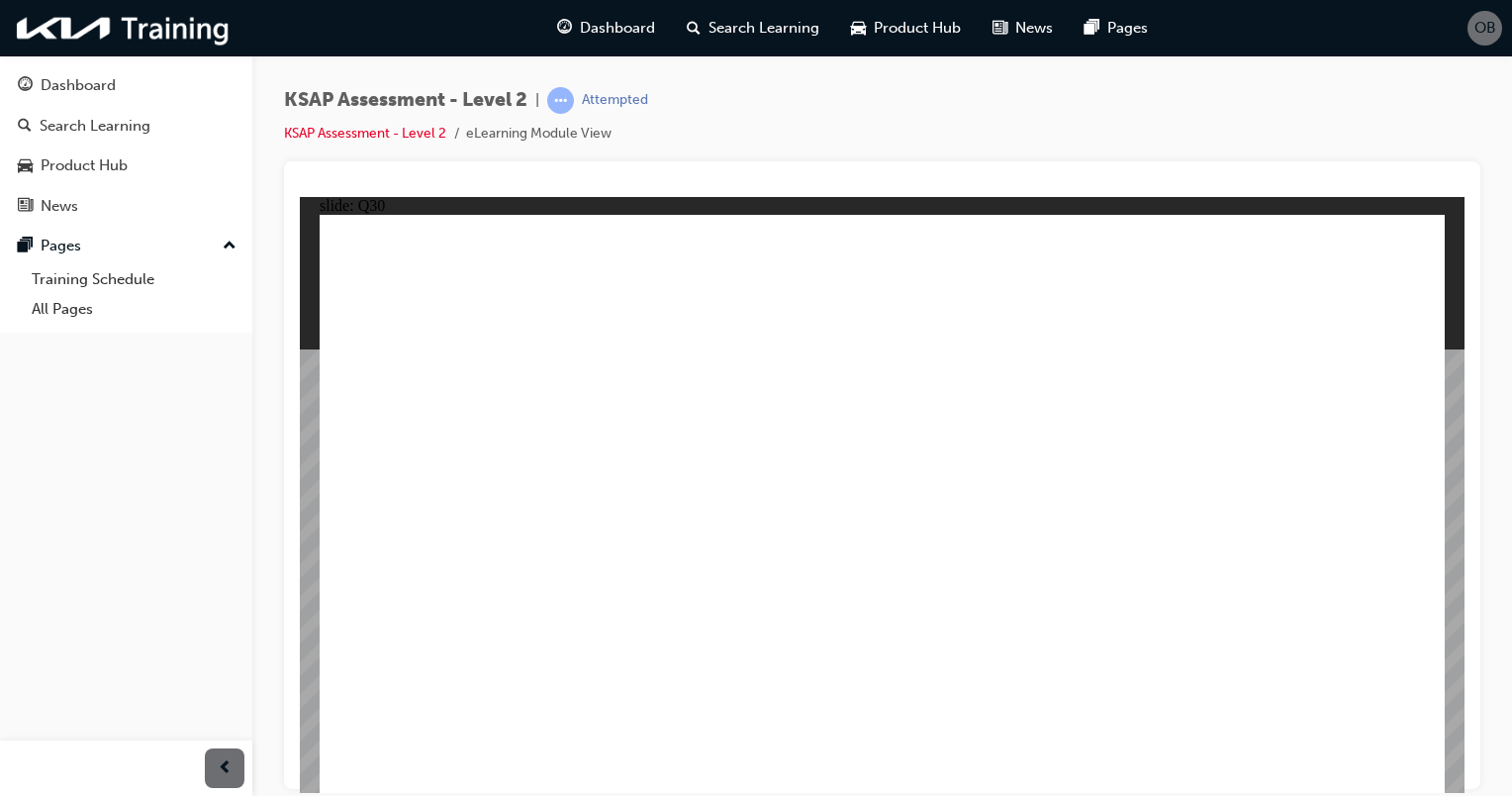 click 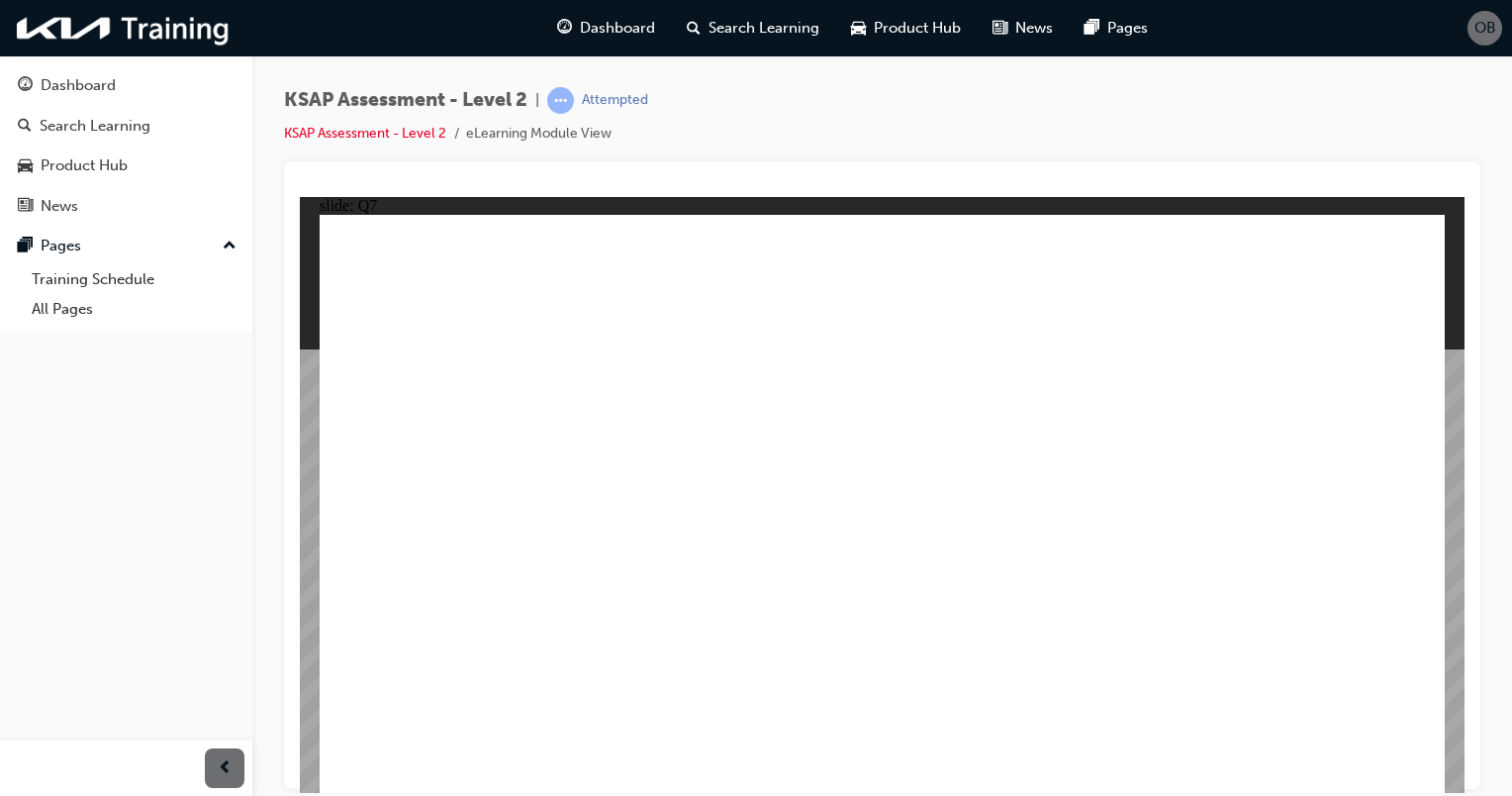 click 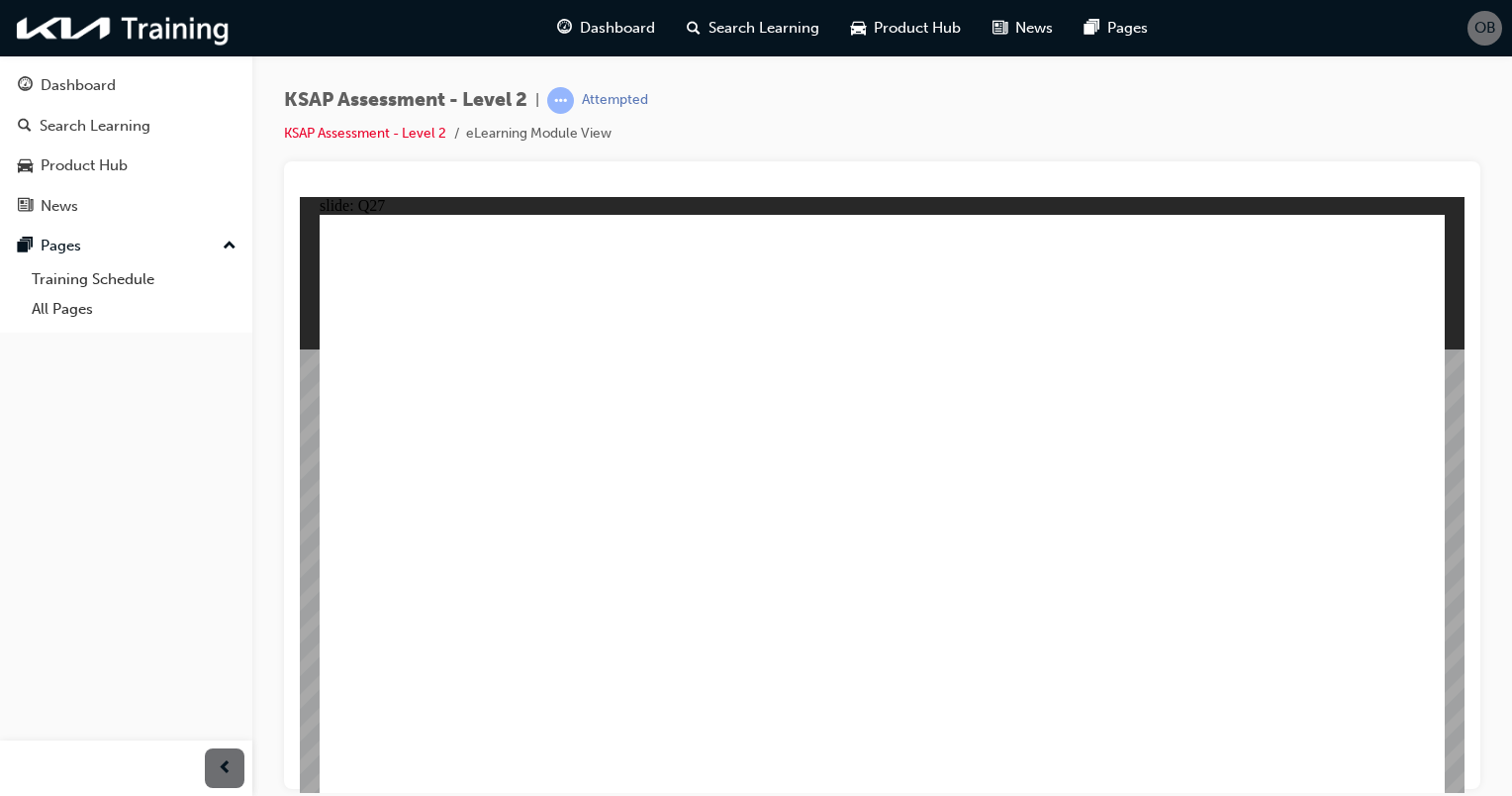 click 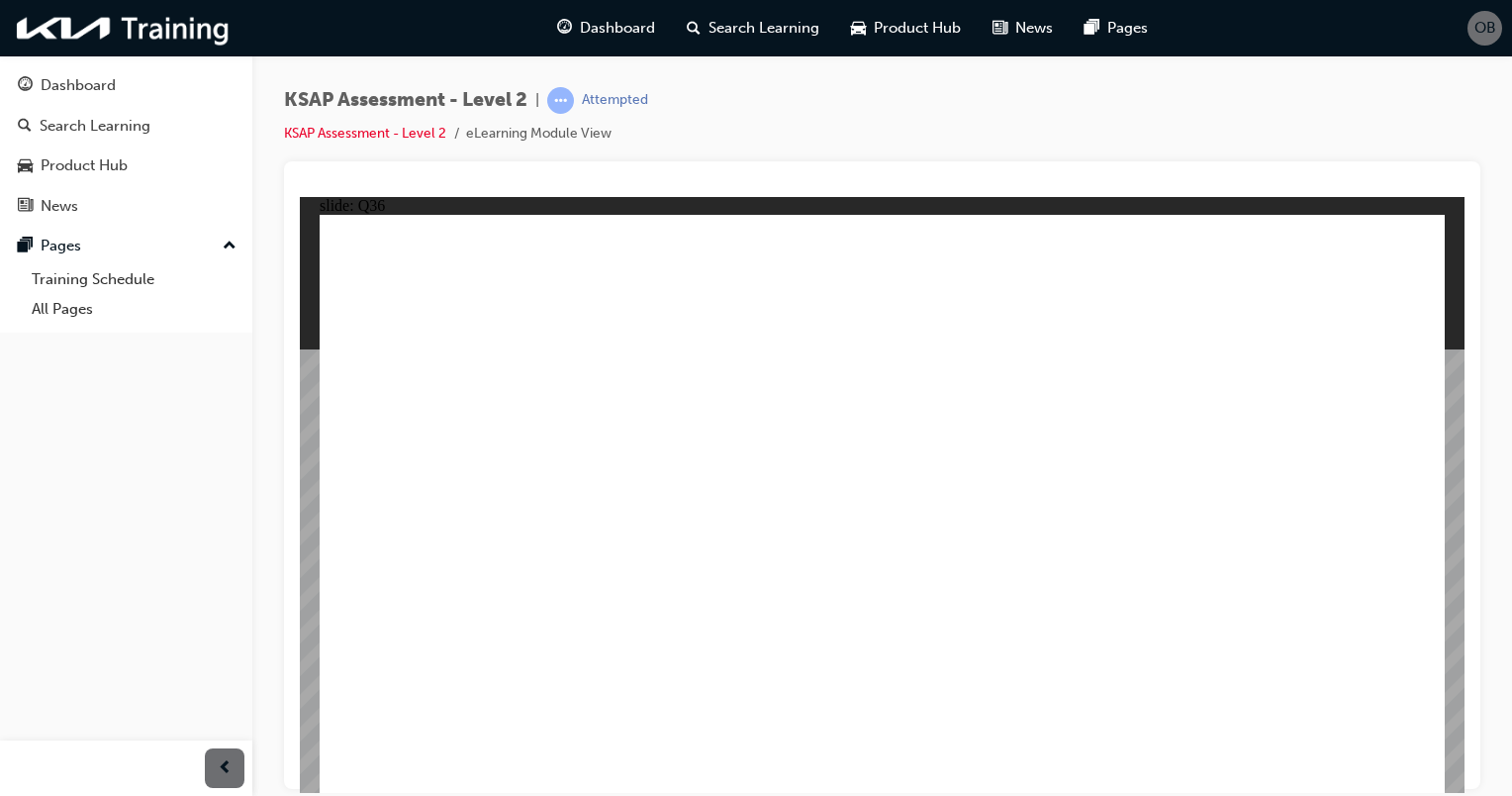 click 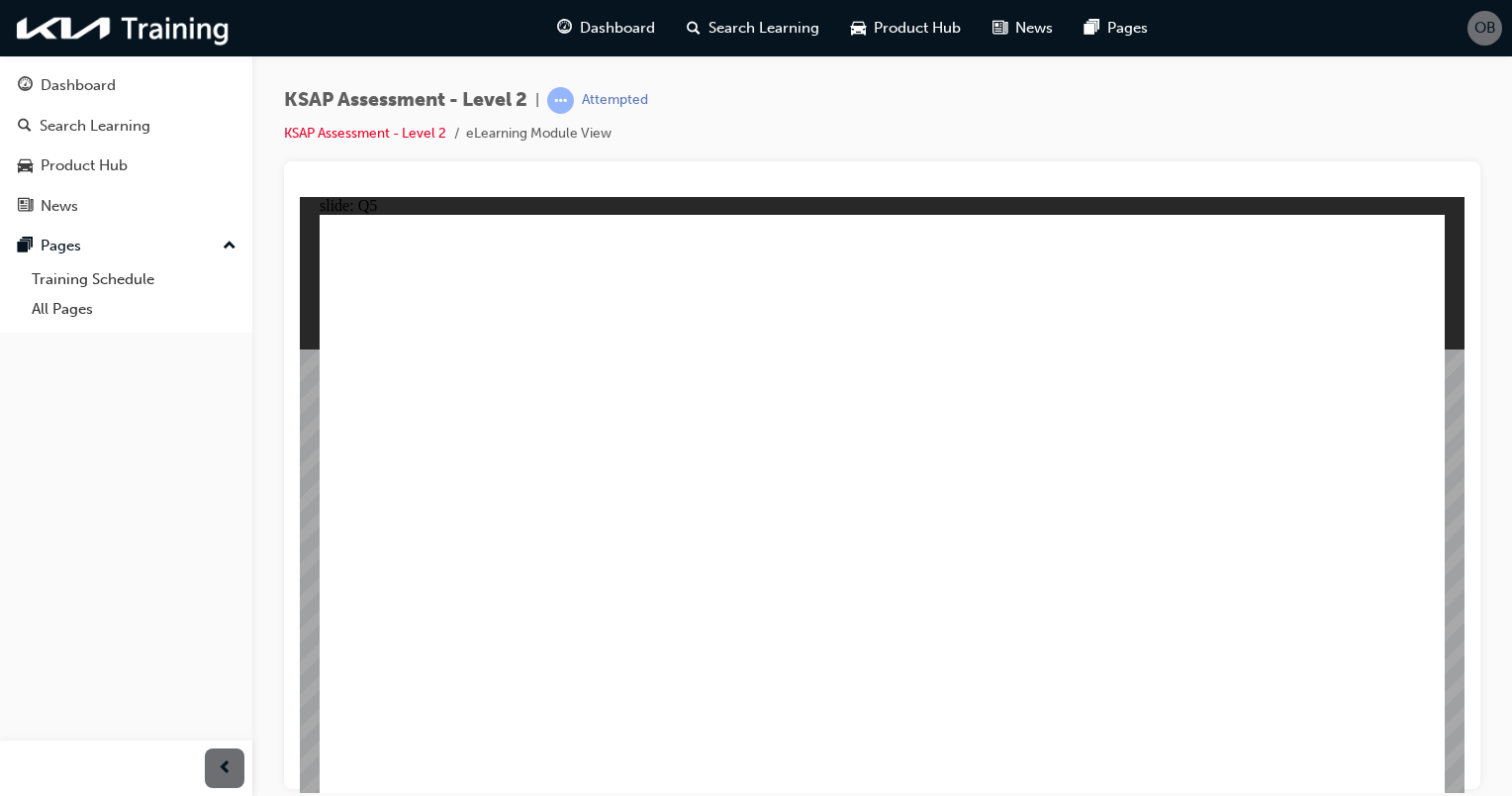 click 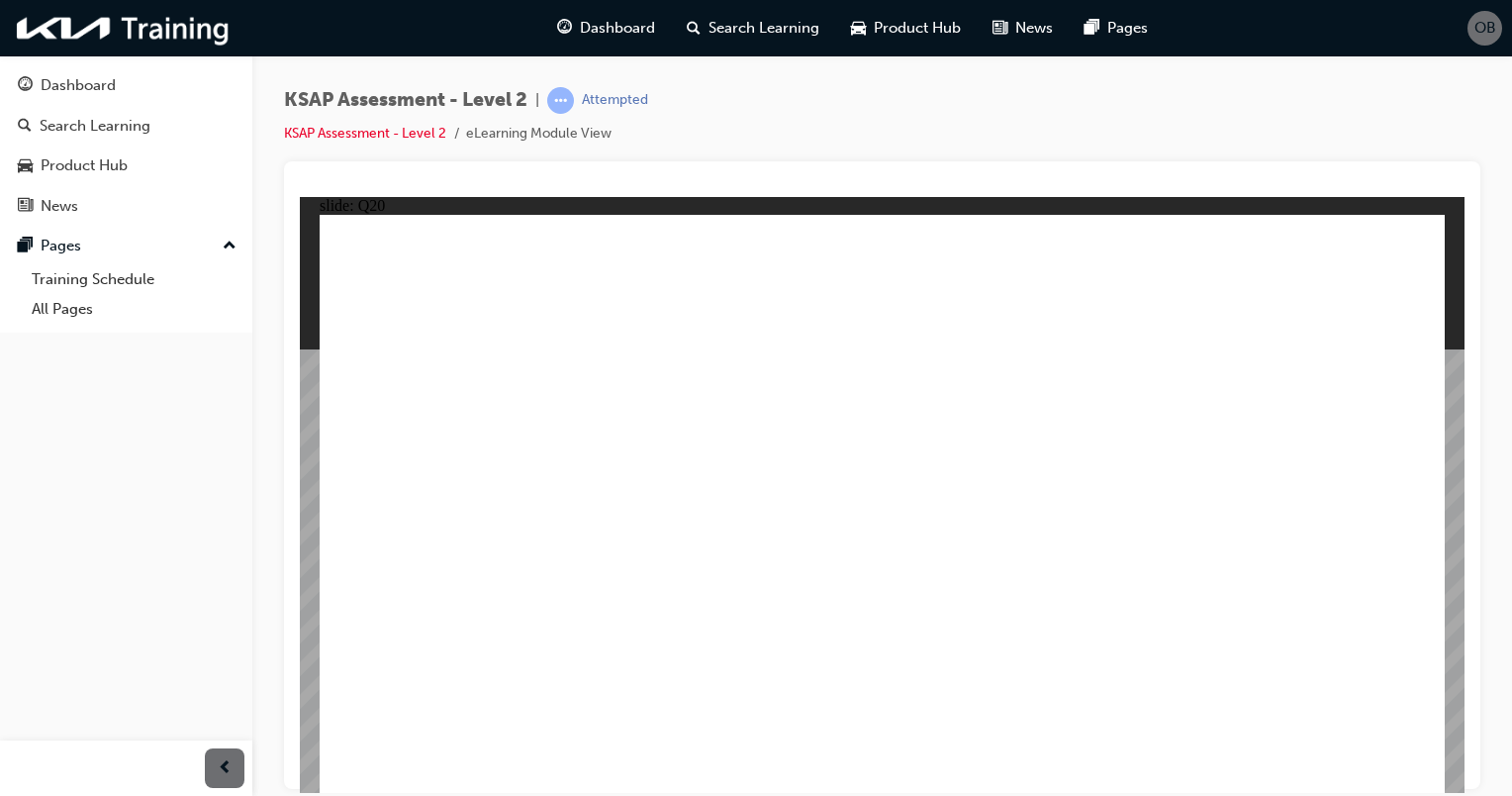 click 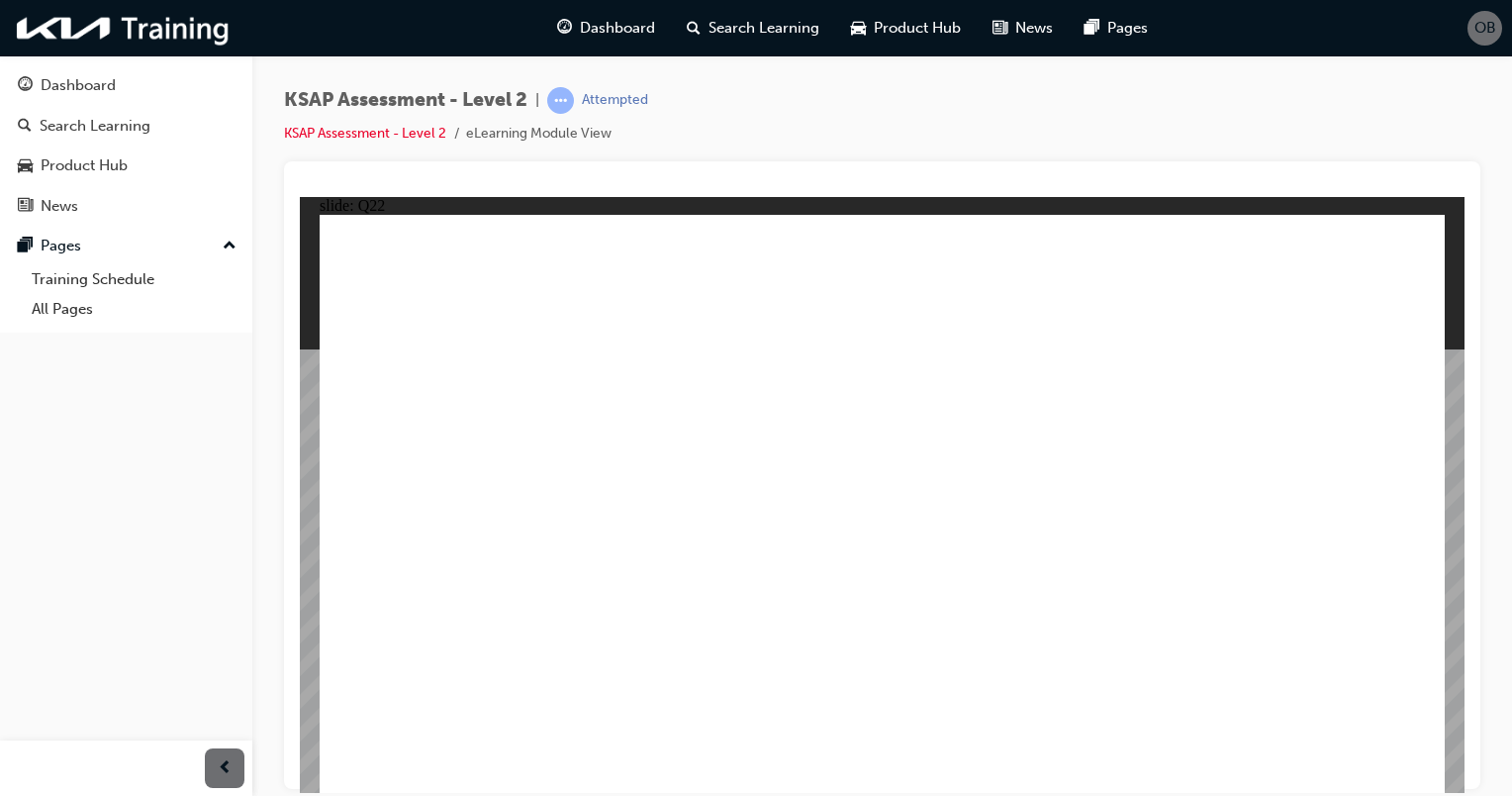 click 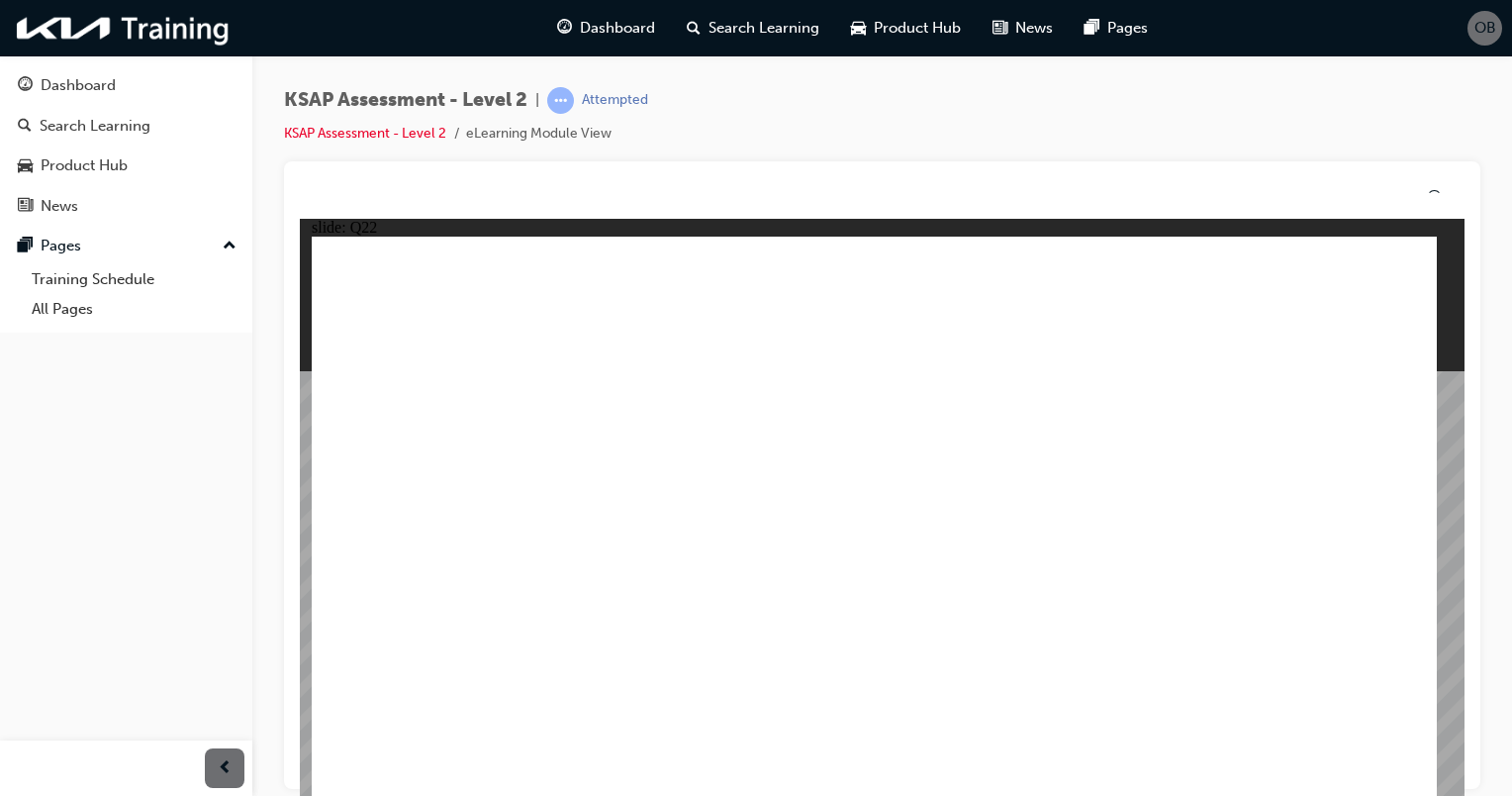 click 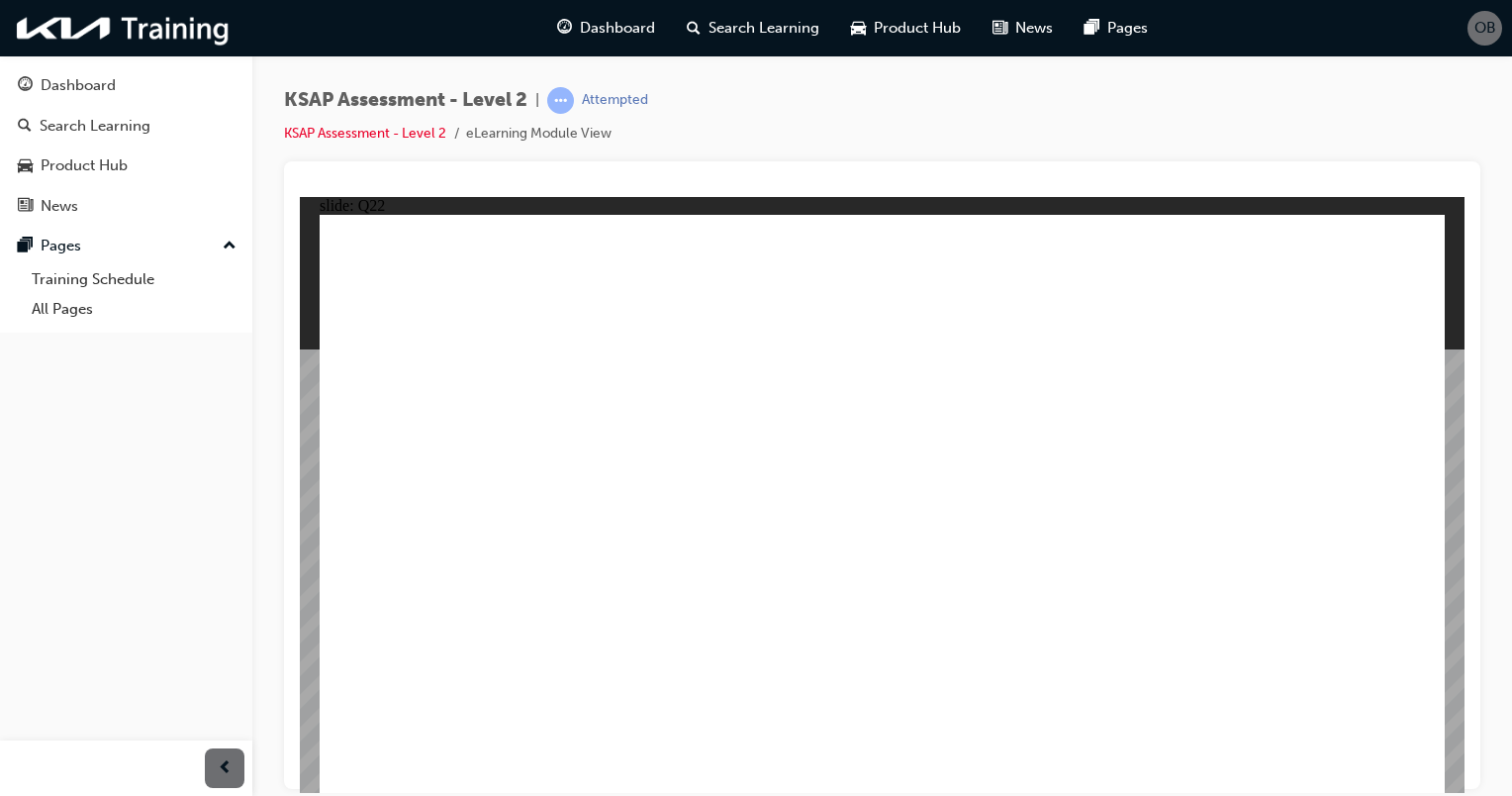 click 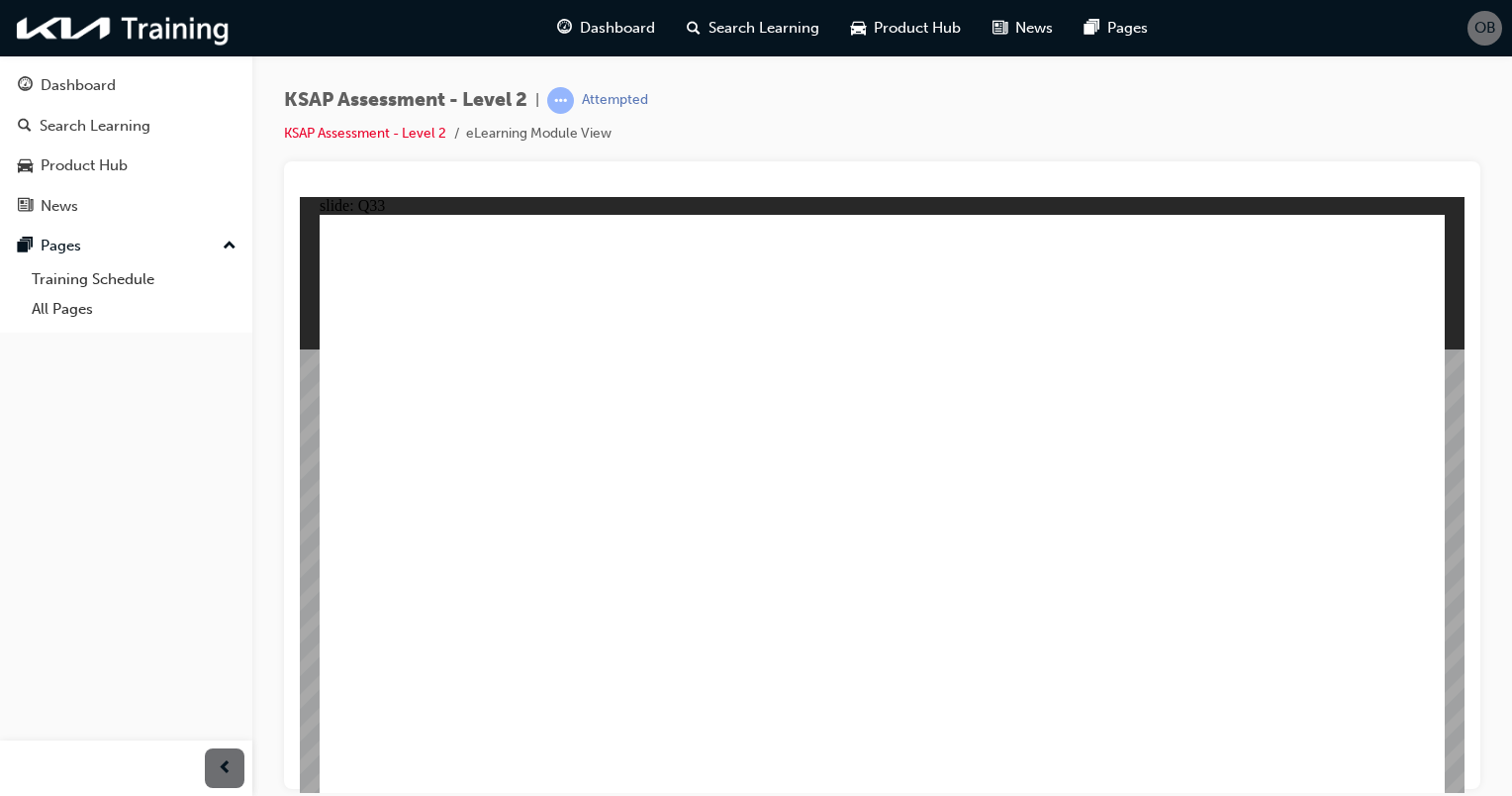 click 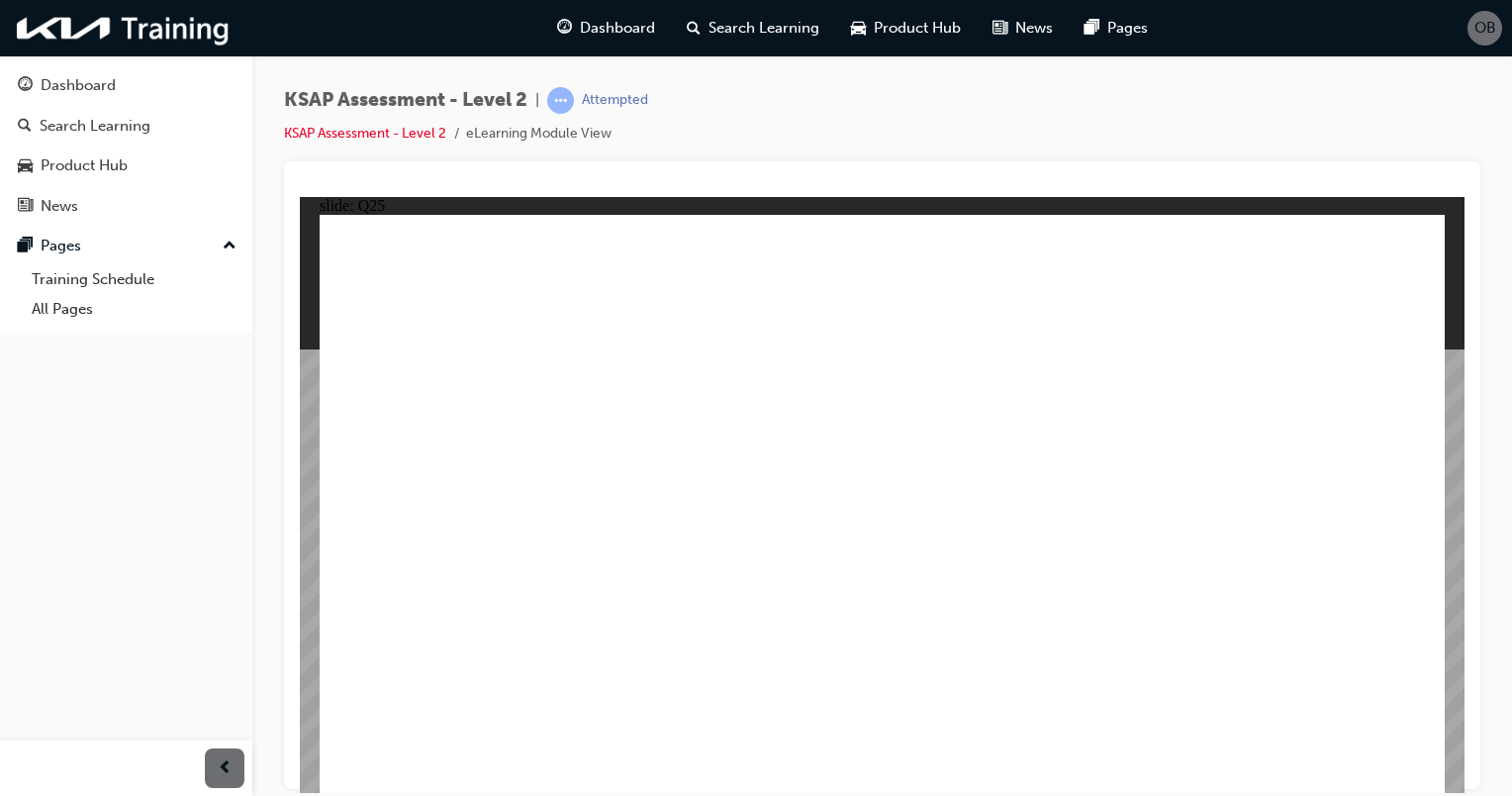 click 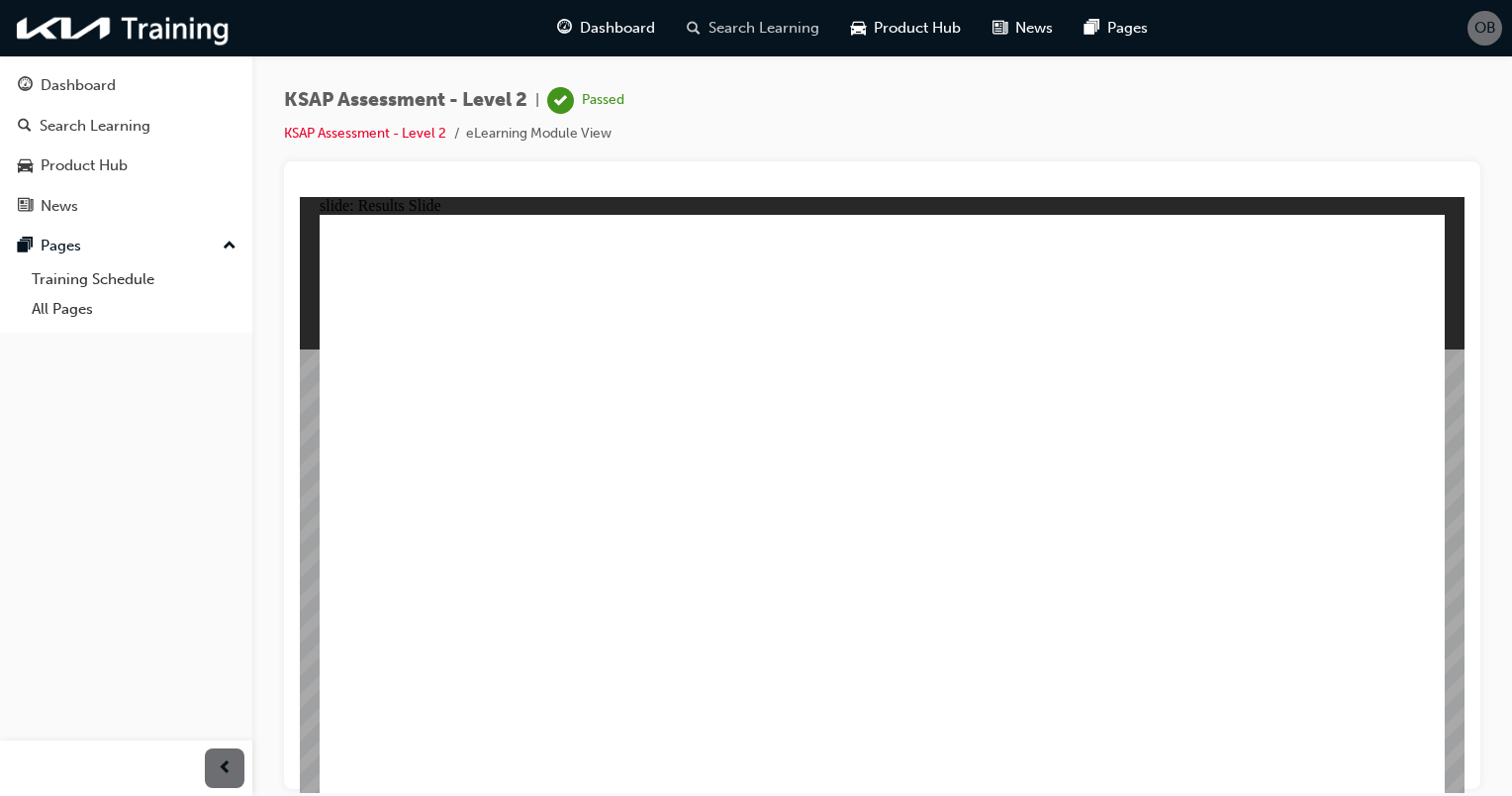 click on "Search Learning" at bounding box center [753, 28] 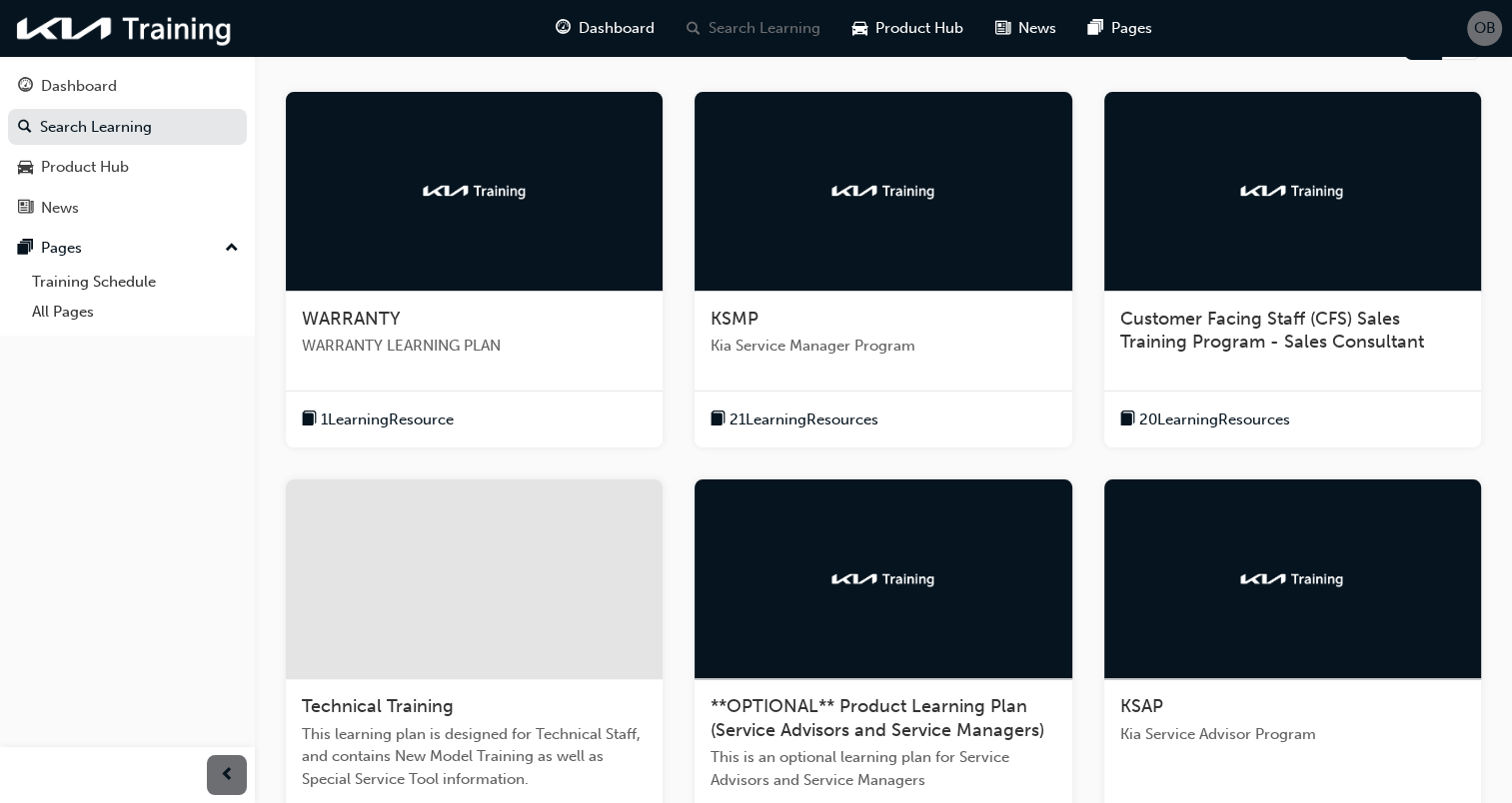 scroll, scrollTop: 363, scrollLeft: 0, axis: vertical 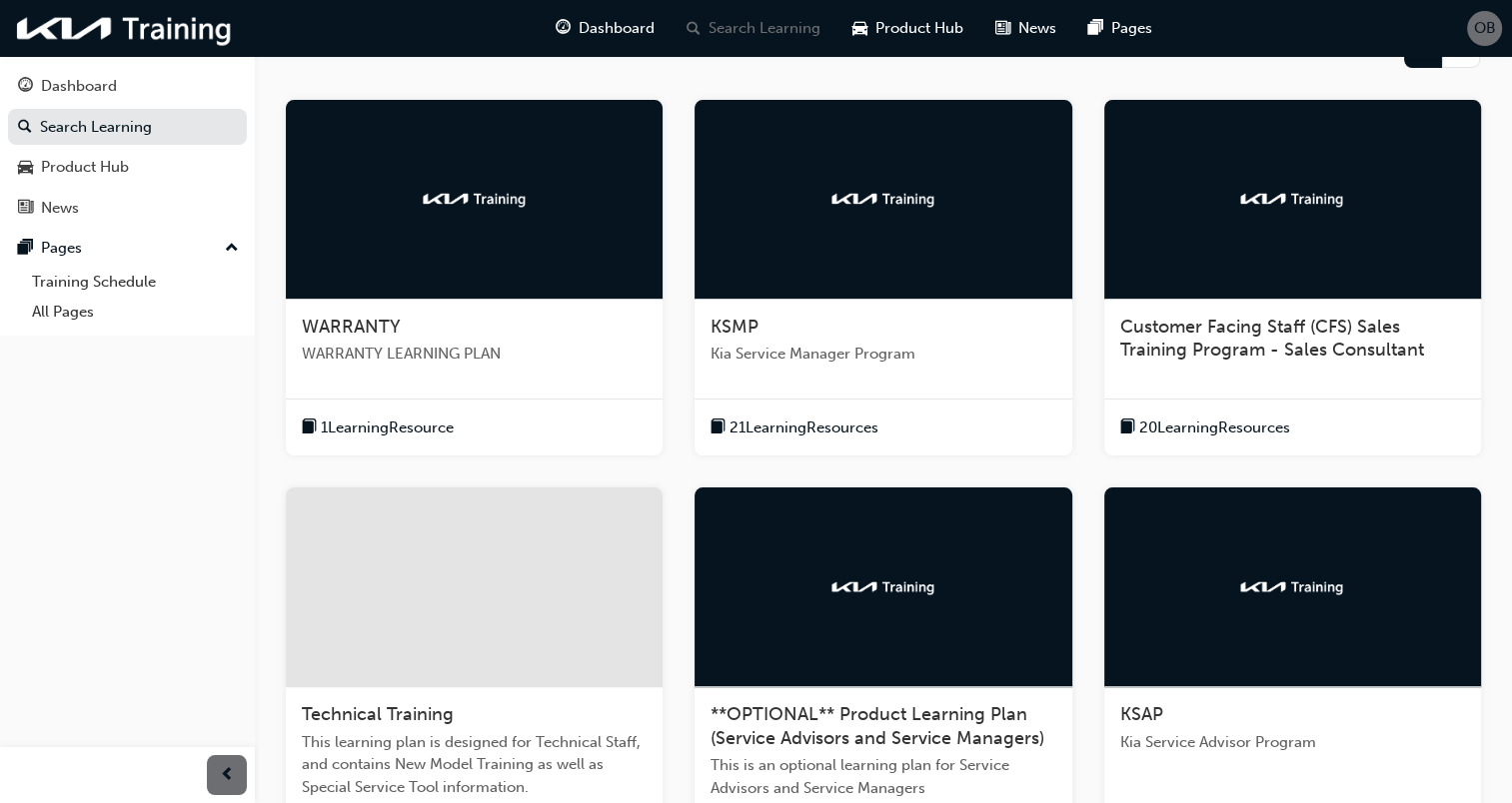 click at bounding box center (1292, 587) 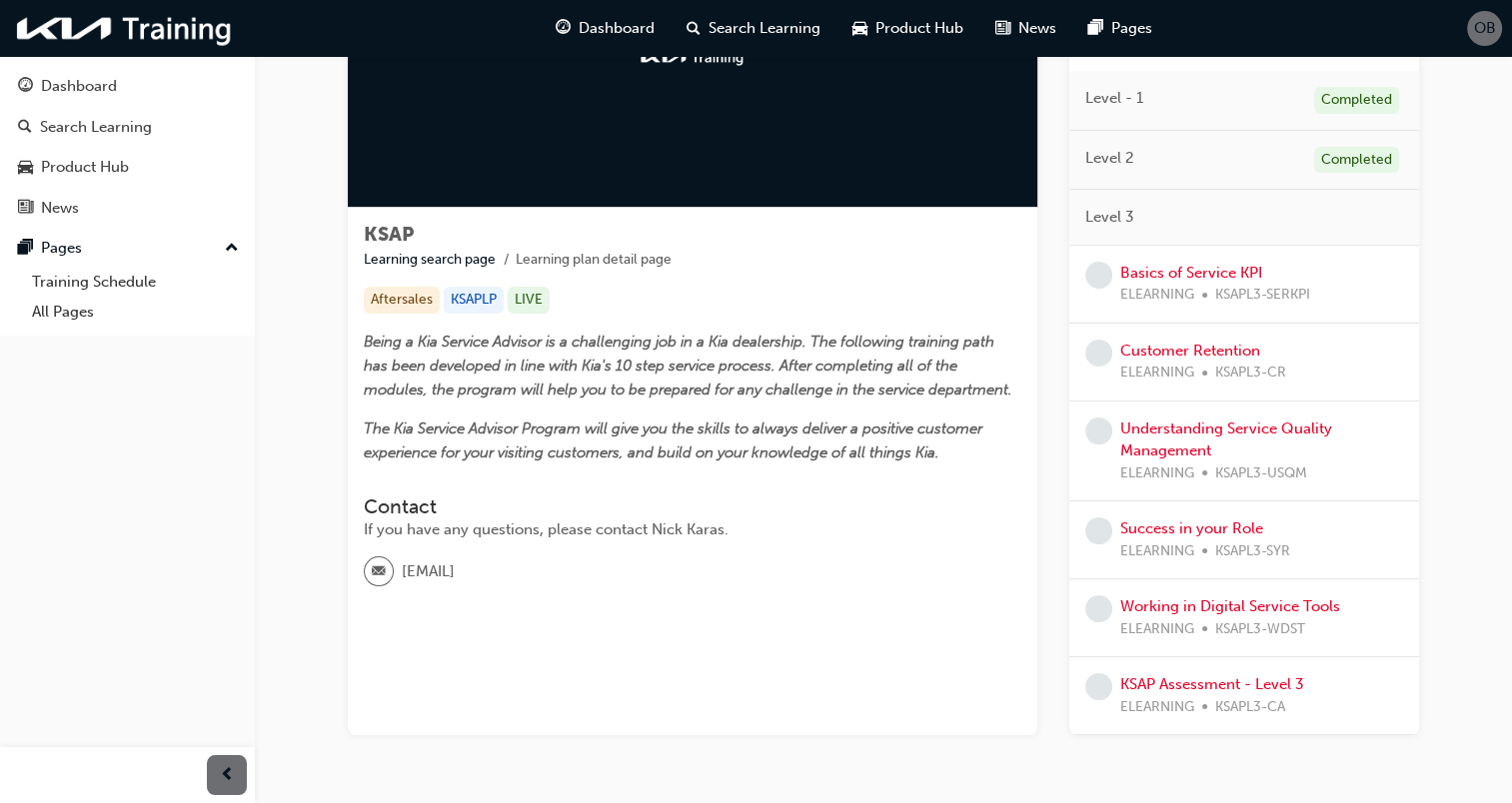 scroll, scrollTop: 272, scrollLeft: 0, axis: vertical 